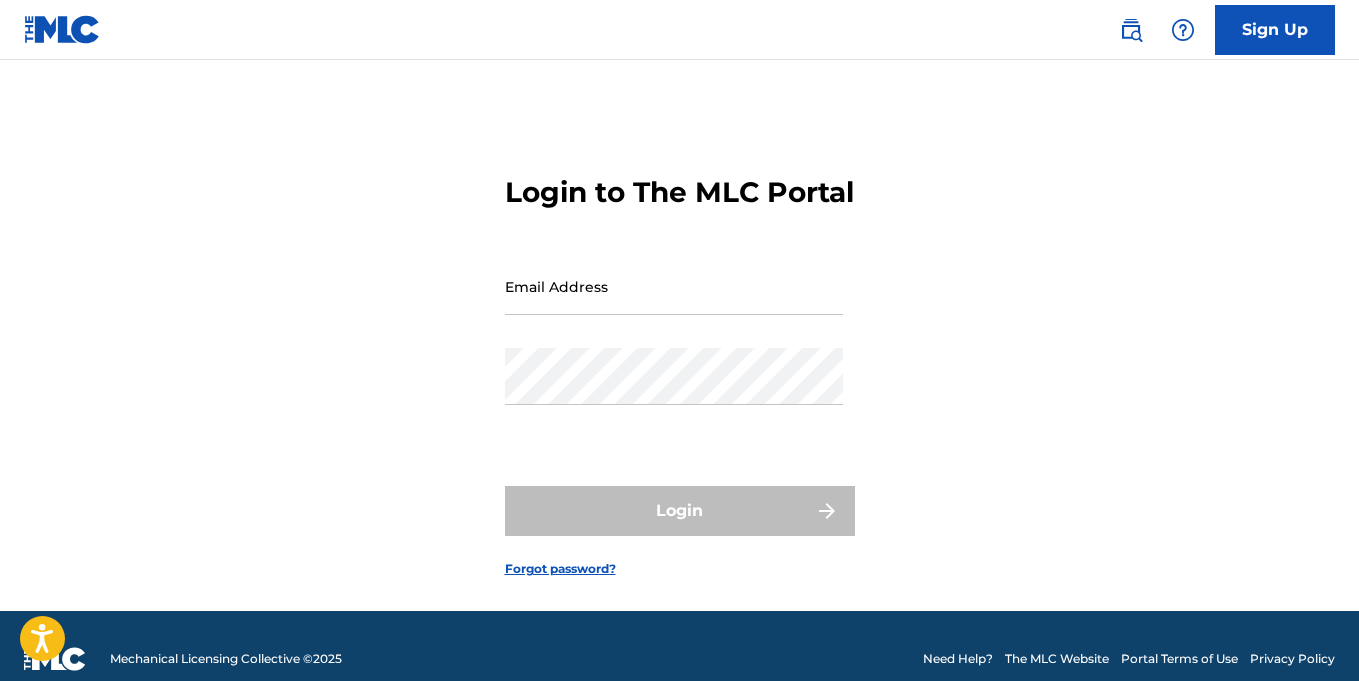 scroll, scrollTop: 59, scrollLeft: 0, axis: vertical 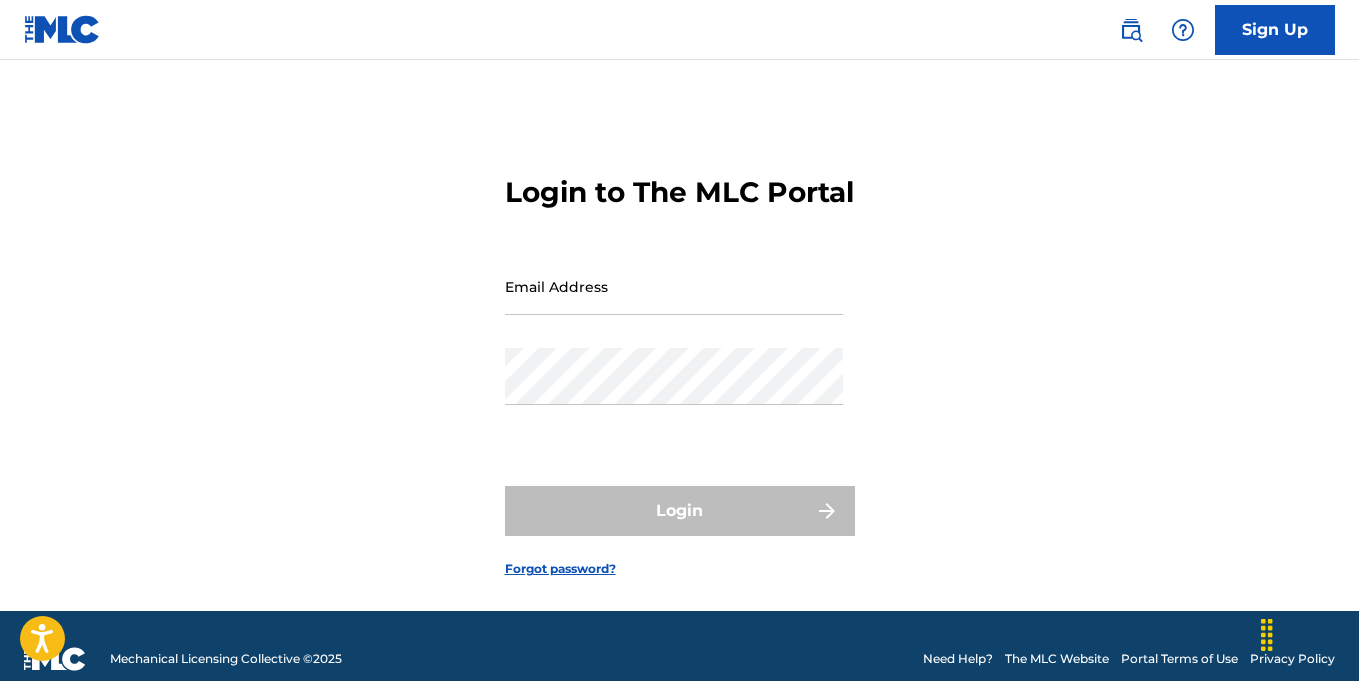 click on "Email Address" at bounding box center [674, 286] 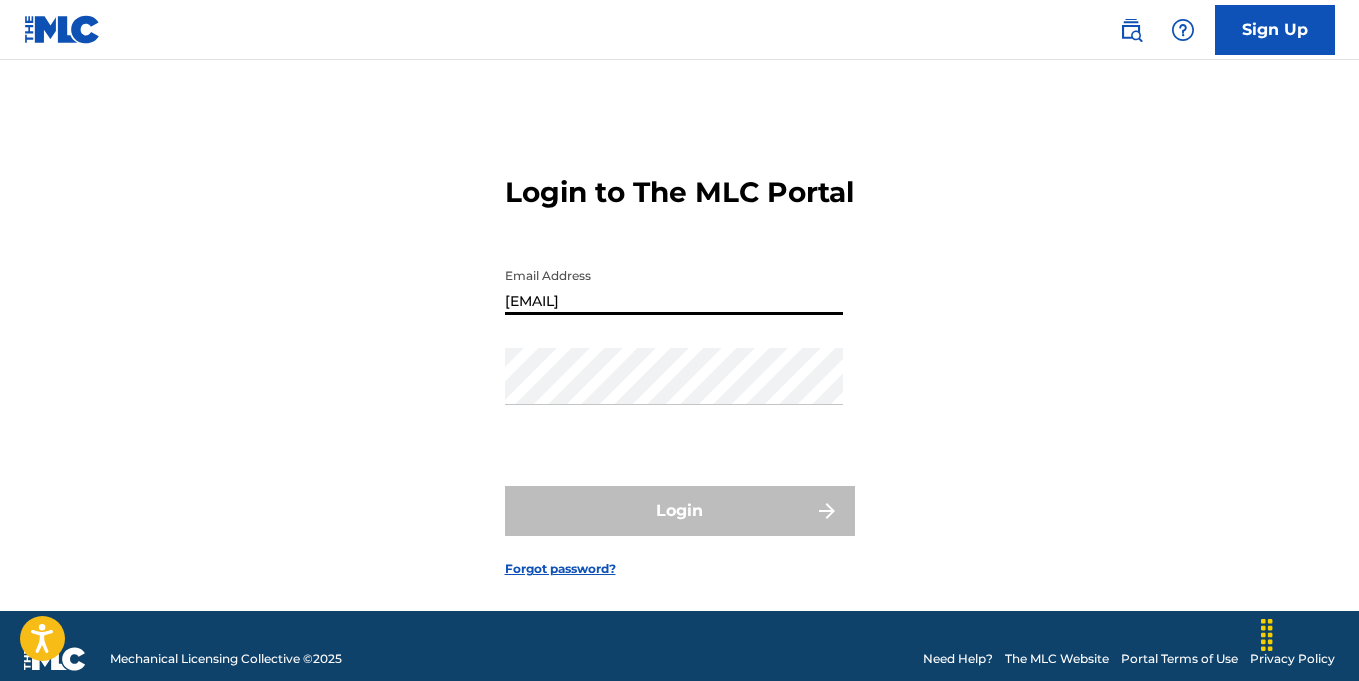 type on "[EMAIL]" 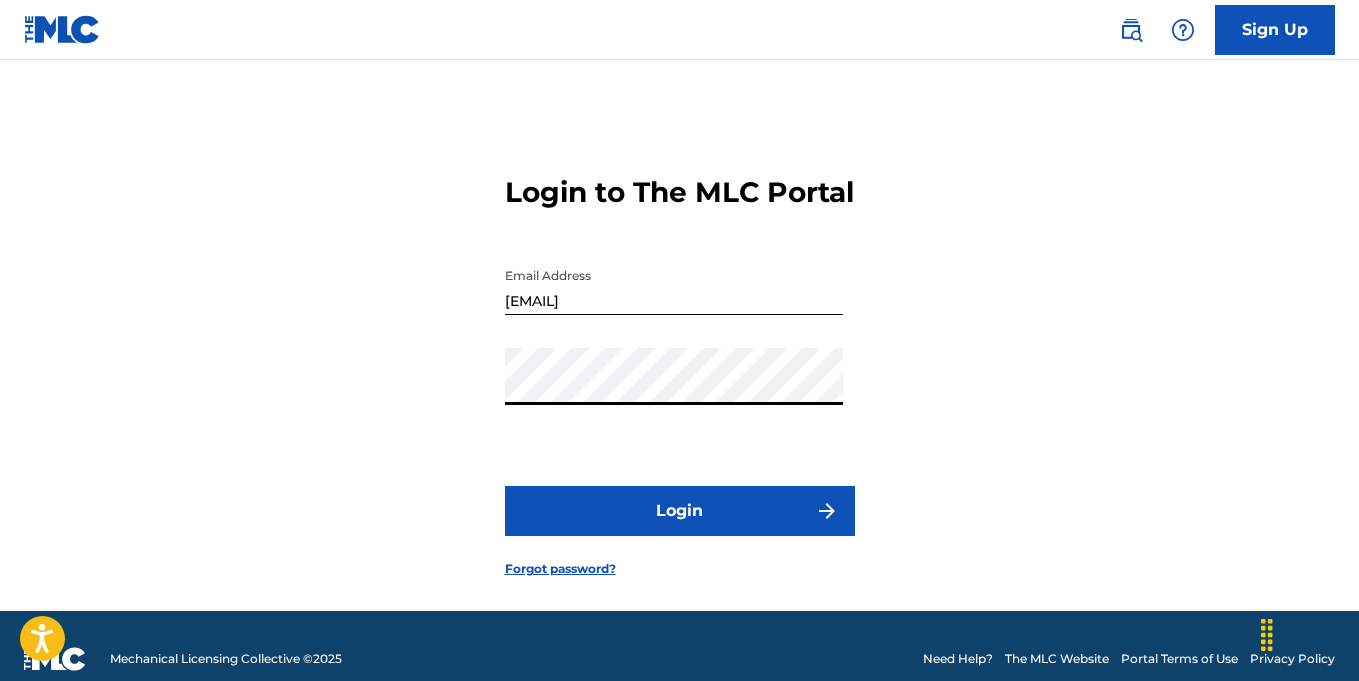 click on "Login to The MLC Portal Email Address [EMAIL] Password Login Forgot password?" at bounding box center [680, 360] 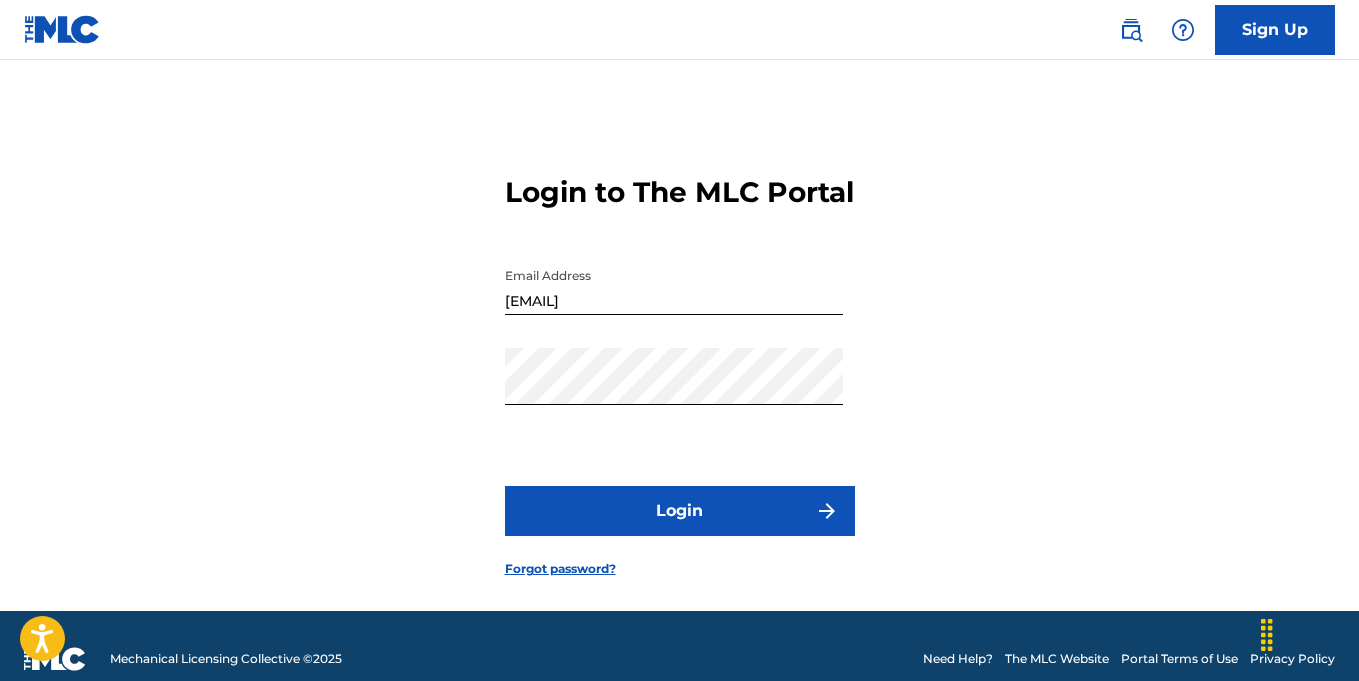 click on "Login" at bounding box center (680, 511) 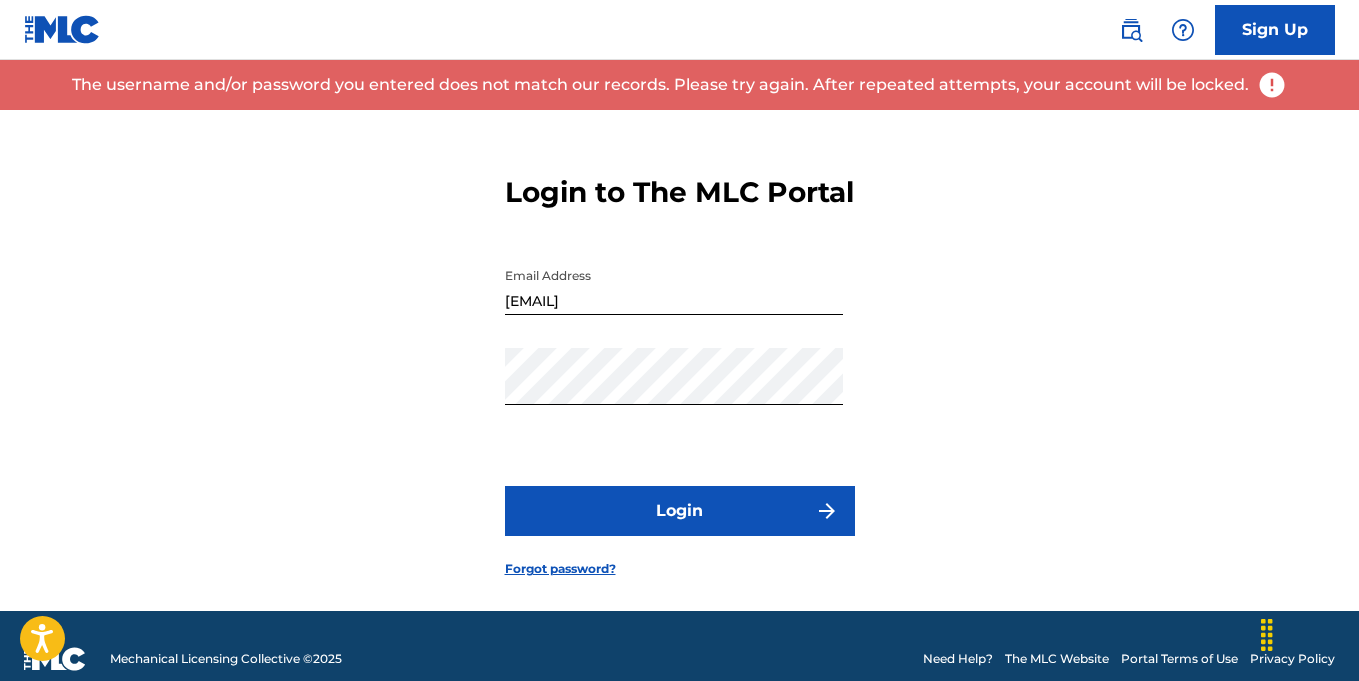 click on "Sign Up" at bounding box center [1275, 30] 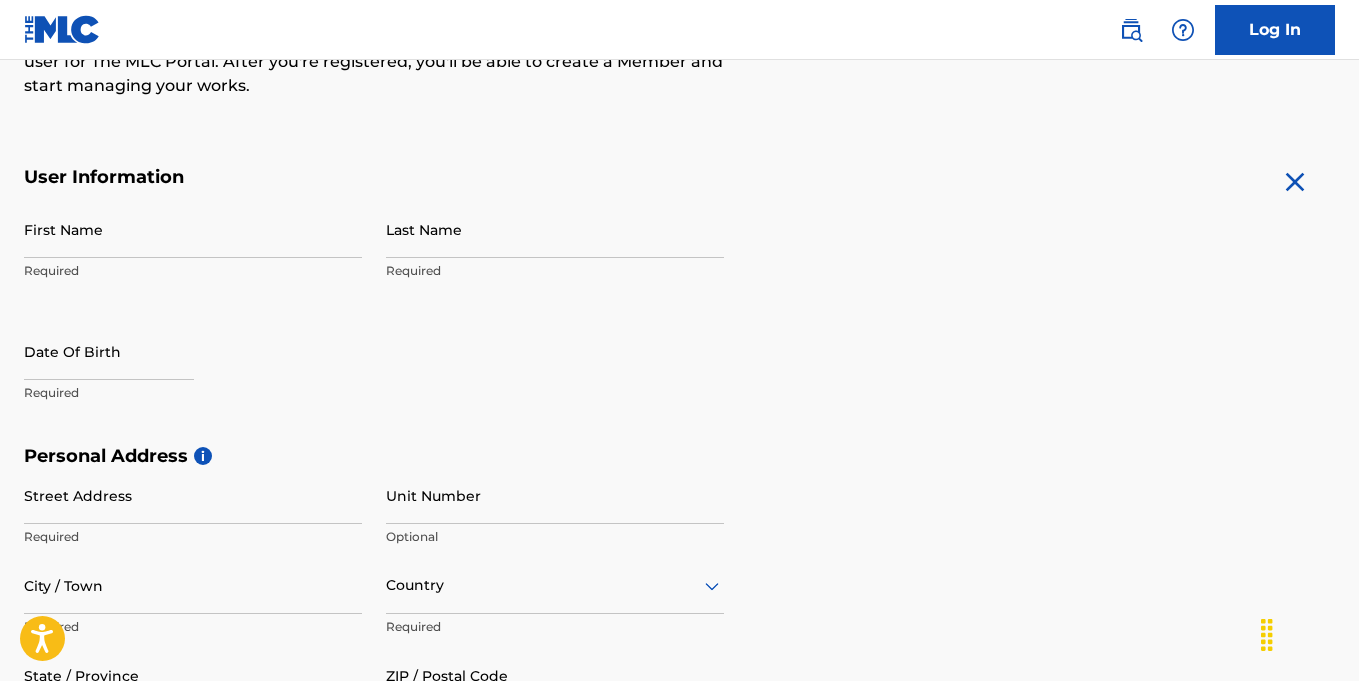 scroll, scrollTop: 305, scrollLeft: 0, axis: vertical 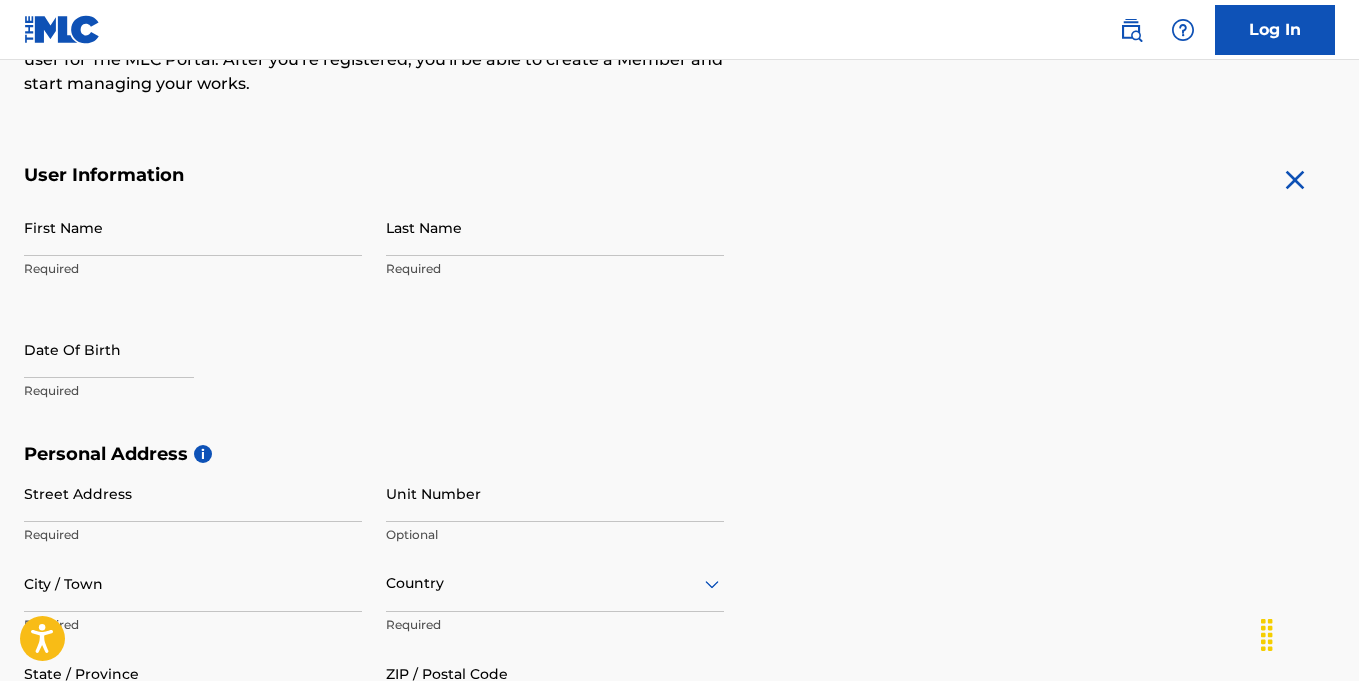 click on "First Name" at bounding box center (193, 227) 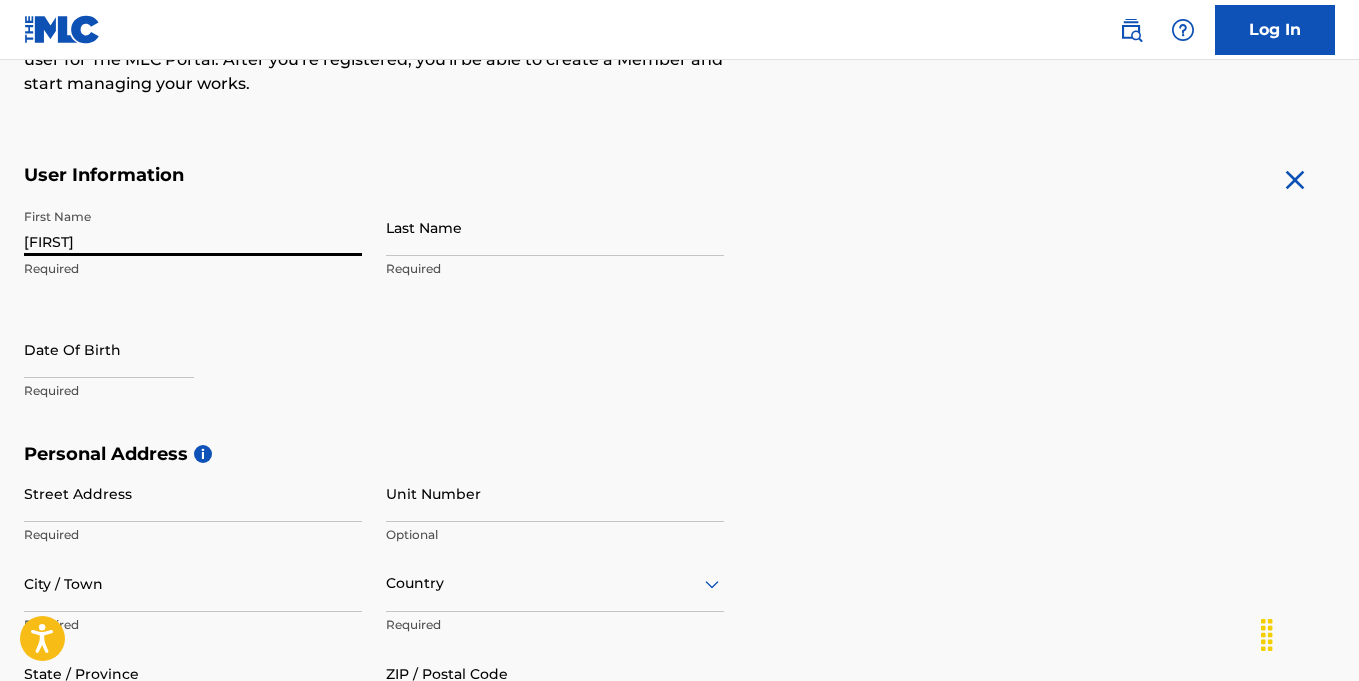 type on "[FIRST]" 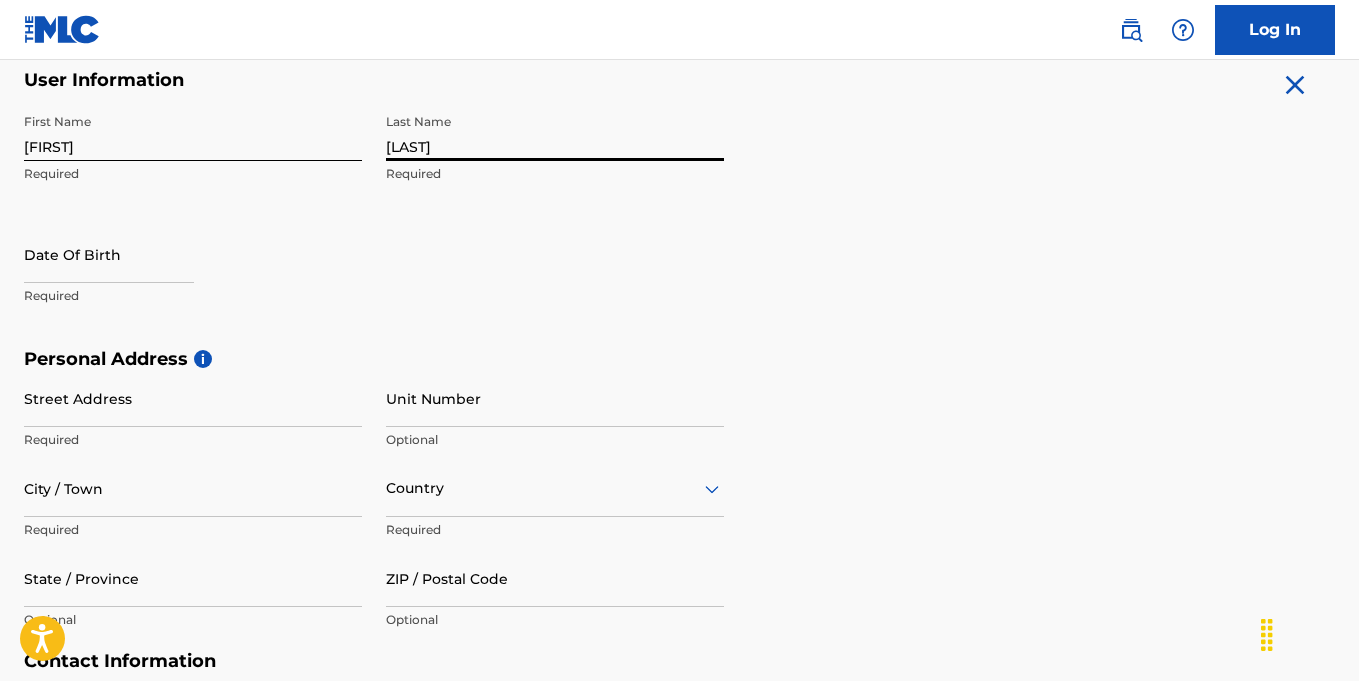 scroll, scrollTop: 401, scrollLeft: 0, axis: vertical 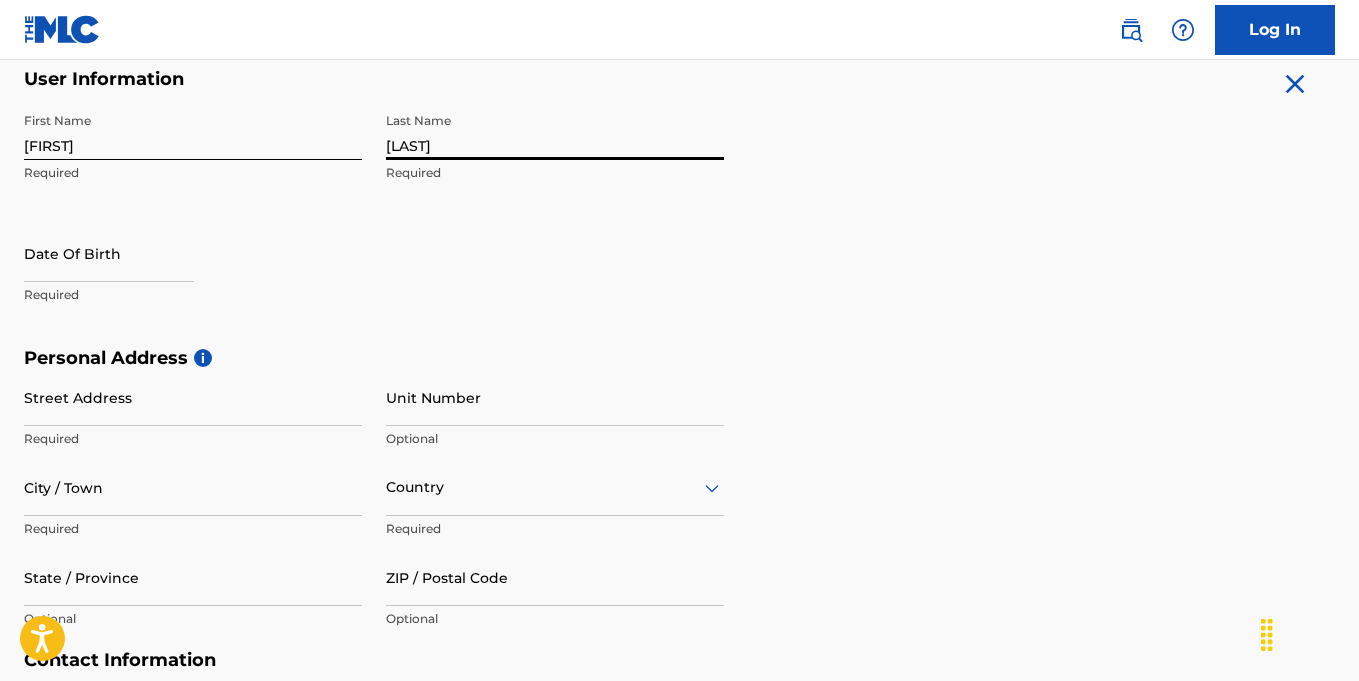 type on "[LAST]" 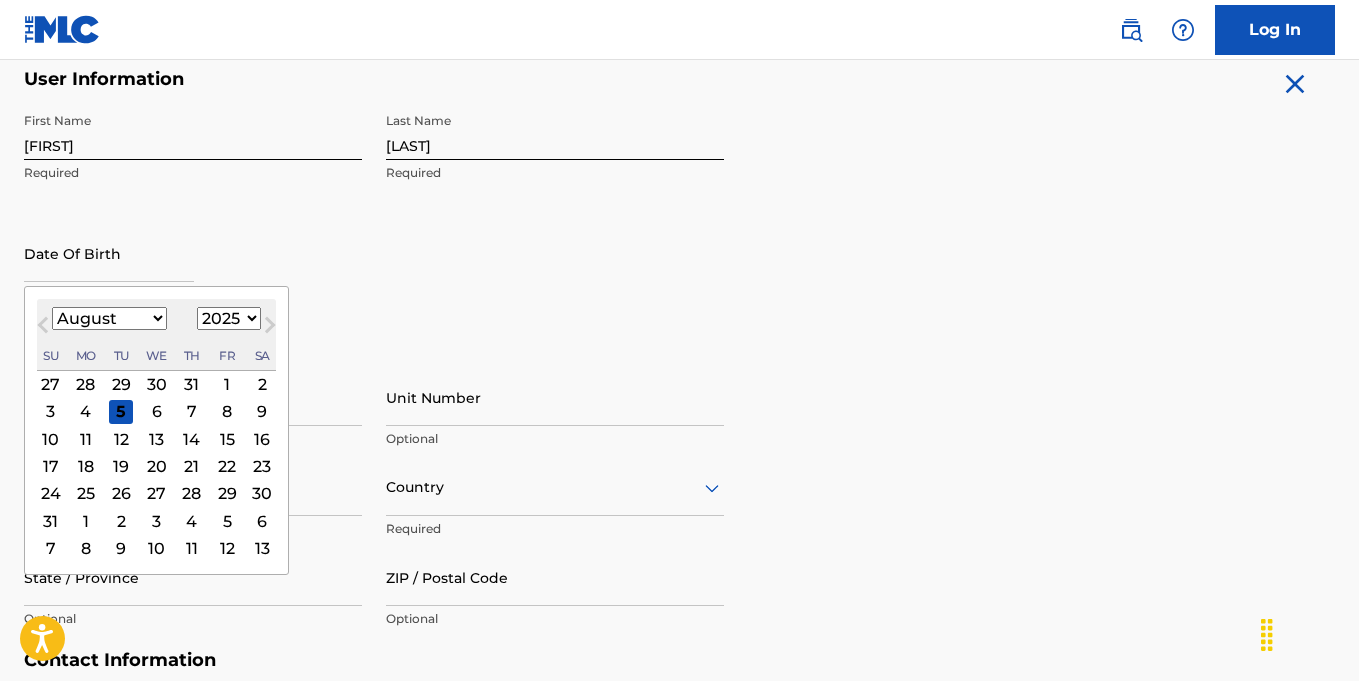 click on "Next Month" at bounding box center [270, 329] 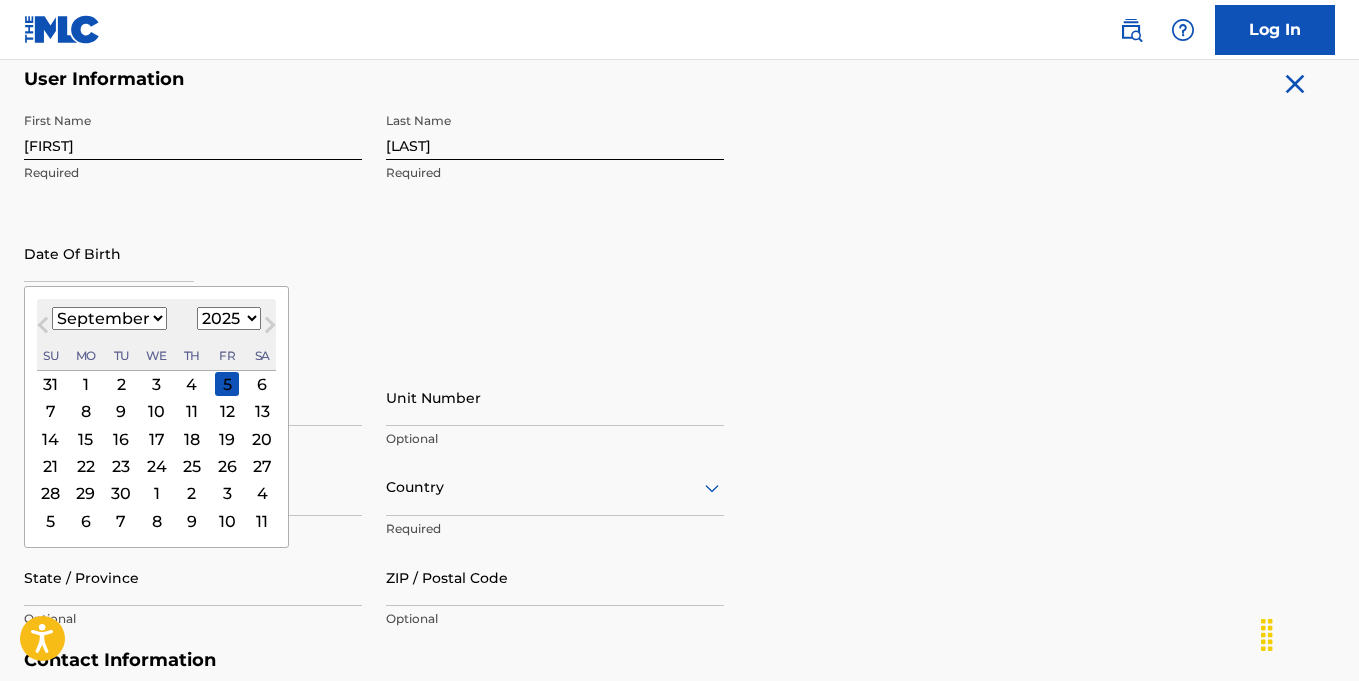 click on "1899 1900 1901 1902 1903 1904 1905 1906 1907 1908 1909 1910 1911 1912 1913 1914 1915 1916 1917 1918 1919 1920 1921 1922 1923 1924 1925 1926 1927 1928 1929 1930 1931 1932 1933 1934 1935 1936 1937 1938 1939 1940 1941 1942 1943 1944 1945 1946 1947 1948 1949 1950 1951 1952 1953 1954 1955 1956 1957 1958 1959 1960 1961 1962 1963 1964 1965 1966 1967 1968 1969 1970 1971 1972 1973 1974 1975 1976 1977 1978 1979 1980 1981 1982 1983 1984 1985 1986 1987 1988 1989 1990 1991 1992 1993 1994 1995 1996 1997 1998 1999 2000 2001 2002 2003 2004 2005 2006 2007 2008 2009 2010 2011 2012 2013 2014 2015 2016 2017 2018 2019 2020 2021 2022 2023 2024 2025 2026 2027 2028 2029 2030 2031 2032 2033 2034 2035 2036 2037 2038 2039 2040 2041 2042 2043 2044 2045 2046 2047 2048 2049 2050 2051 2052 2053 2054 2055 2056 2057 2058 2059 2060 2061 2062 2063 2064 2065 2066 2067 2068 2069 2070 2071 2072 2073 2074 2075 2076 2077 2078 2079 2080 2081 2082 2083 2084 2085 2086 2087 2088 2089 2090 2091 2092 2093 2094 2095 2096 2097 2098 2099 2100" at bounding box center [229, 318] 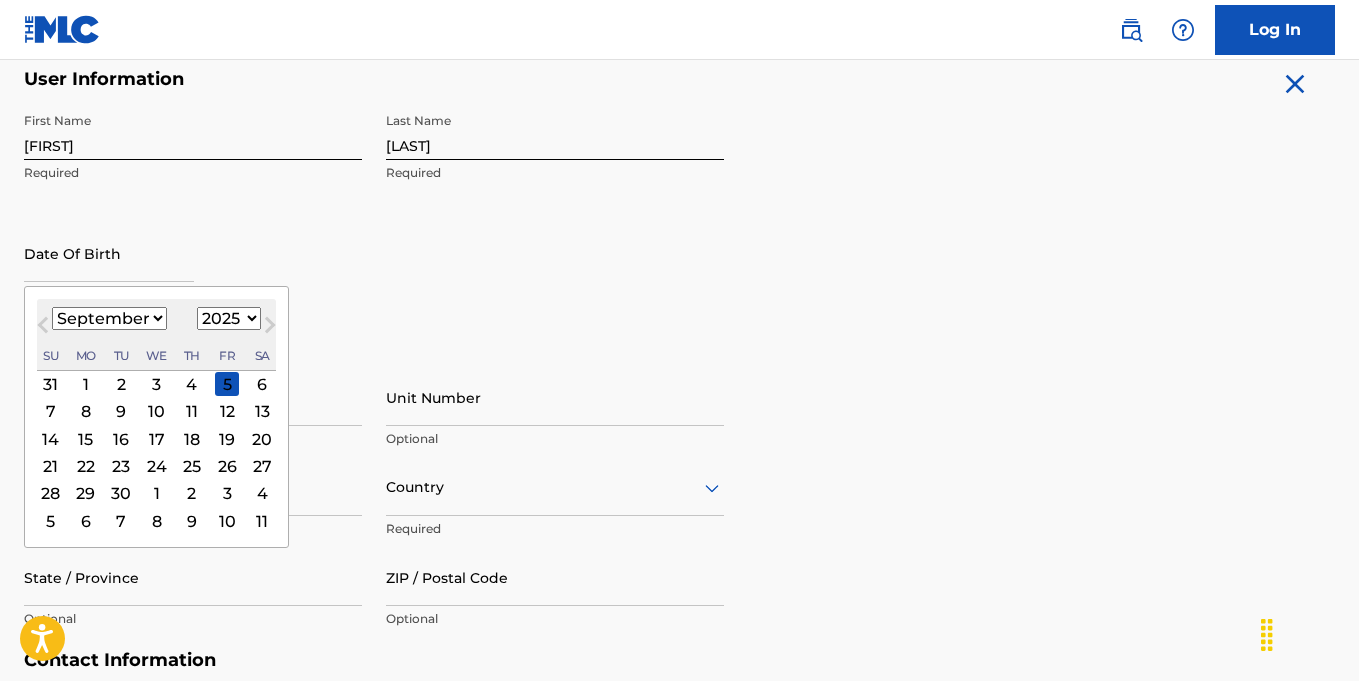select on "1970" 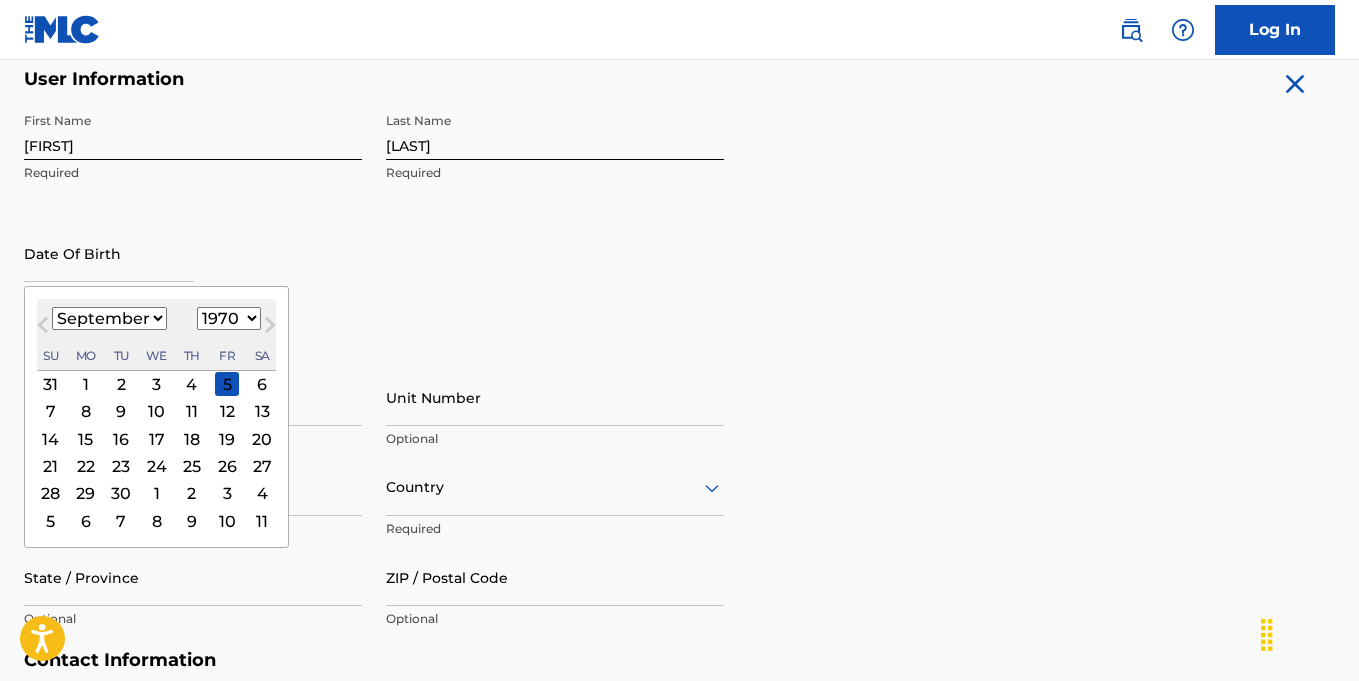 click on "1899 1900 1901 1902 1903 1904 1905 1906 1907 1908 1909 1910 1911 1912 1913 1914 1915 1916 1917 1918 1919 1920 1921 1922 1923 1924 1925 1926 1927 1928 1929 1930 1931 1932 1933 1934 1935 1936 1937 1938 1939 1940 1941 1942 1943 1944 1945 1946 1947 1948 1949 1950 1951 1952 1953 1954 1955 1956 1957 1958 1959 1960 1961 1962 1963 1964 1965 1966 1967 1968 1969 1970 1971 1972 1973 1974 1975 1976 1977 1978 1979 1980 1981 1982 1983 1984 1985 1986 1987 1988 1989 1990 1991 1992 1993 1994 1995 1996 1997 1998 1999 2000 2001 2002 2003 2004 2005 2006 2007 2008 2009 2010 2011 2012 2013 2014 2015 2016 2017 2018 2019 2020 2021 2022 2023 2024 2025 2026 2027 2028 2029 2030 2031 2032 2033 2034 2035 2036 2037 2038 2039 2040 2041 2042 2043 2044 2045 2046 2047 2048 2049 2050 2051 2052 2053 2054 2055 2056 2057 2058 2059 2060 2061 2062 2063 2064 2065 2066 2067 2068 2069 2070 2071 2072 2073 2074 2075 2076 2077 2078 2079 2080 2081 2082 2083 2084 2085 2086 2087 2088 2089 2090 2091 2092 2093 2094 2095 2096 2097 2098 2099 2100" at bounding box center (229, 318) 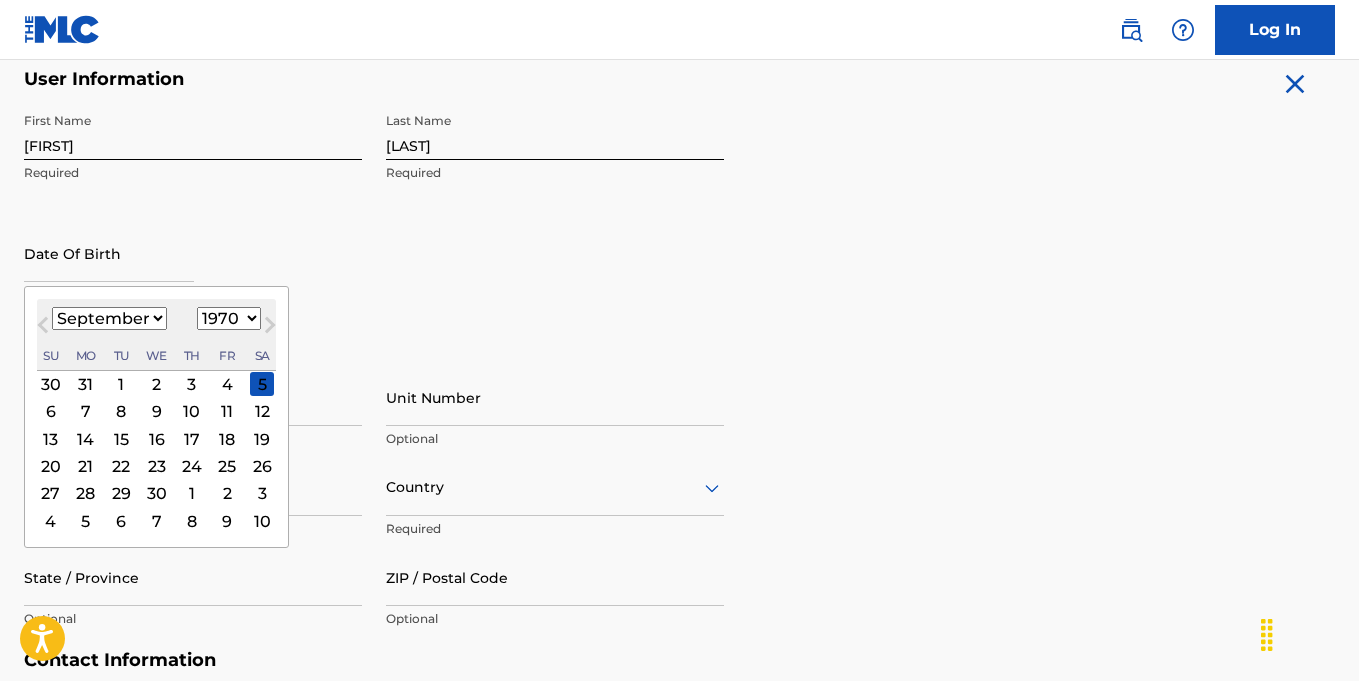 click on "January February March April May June July August September October November December" at bounding box center (109, 318) 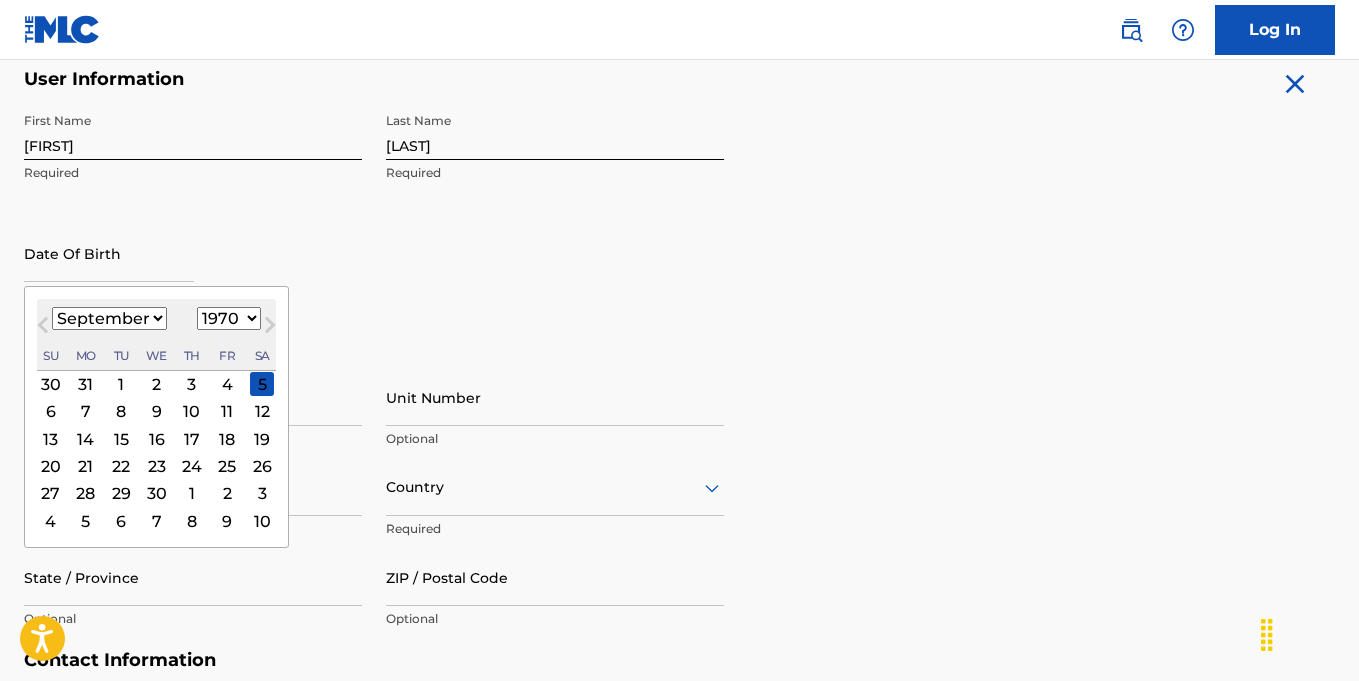 select on "2" 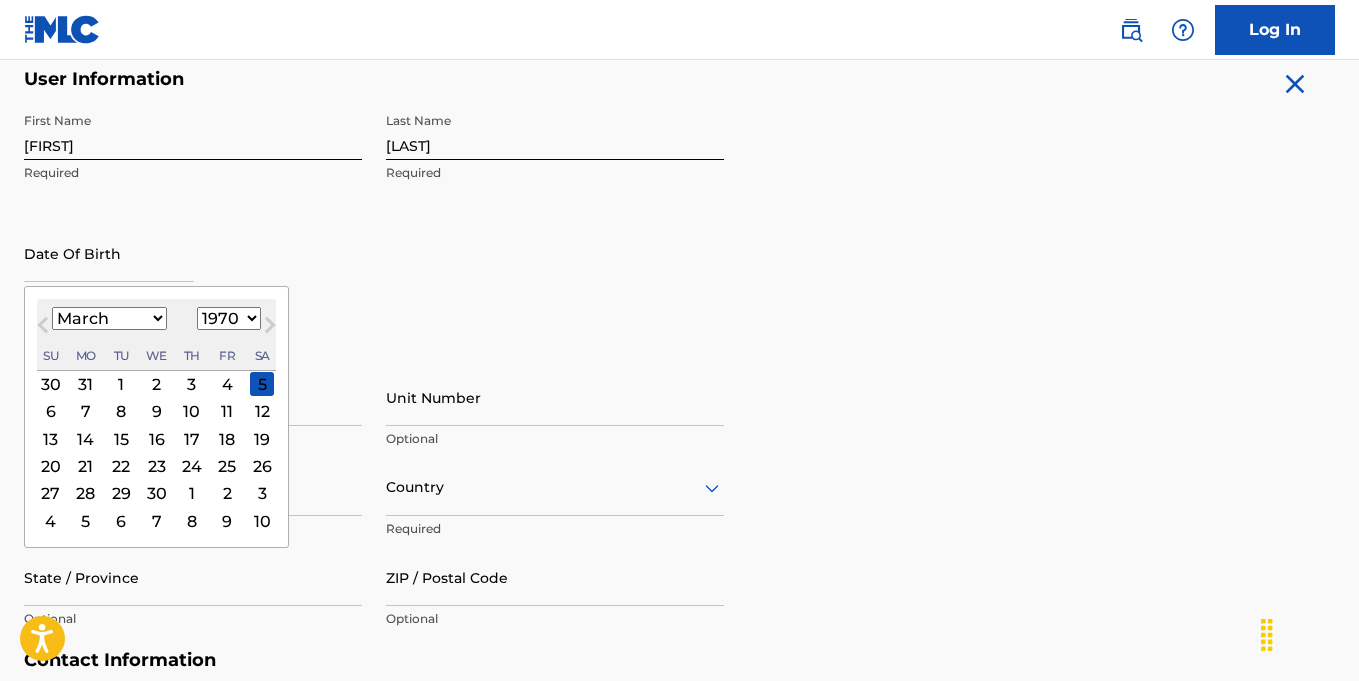 click on "January February March April May June July August September October November December" at bounding box center (109, 318) 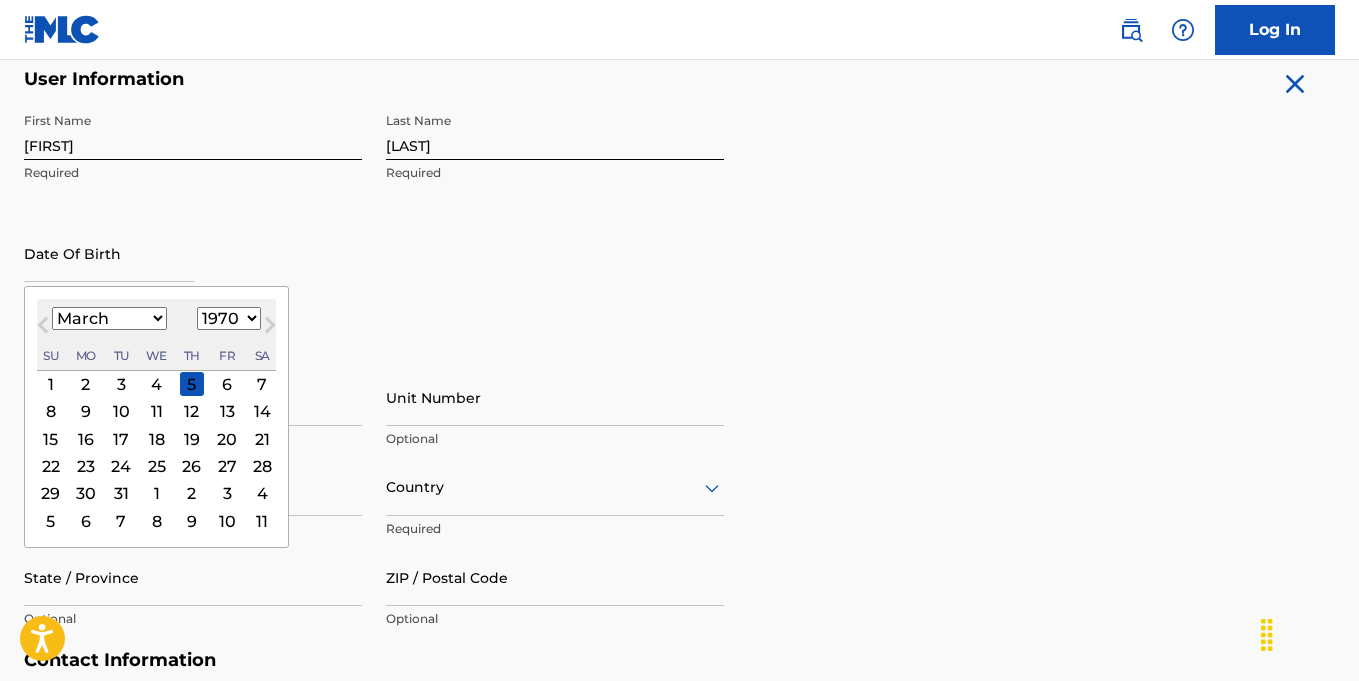 click on "20" at bounding box center [227, 439] 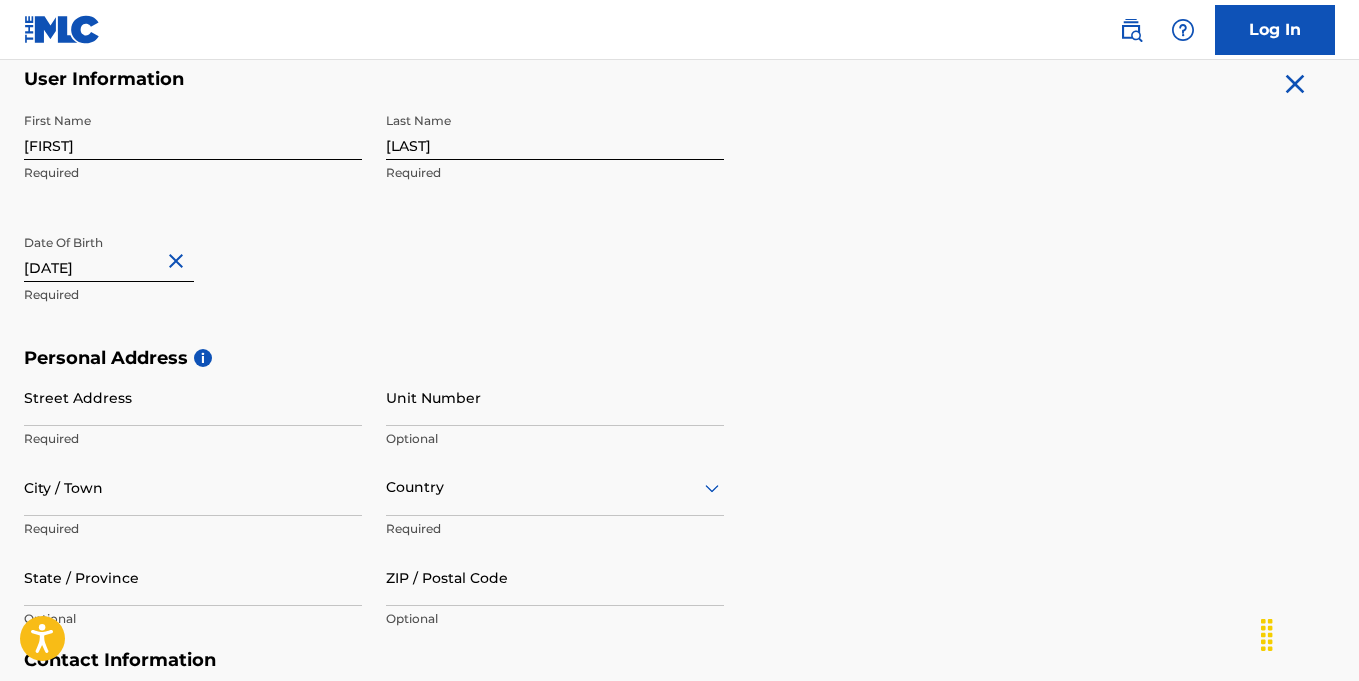 click on "Street Address" at bounding box center (193, 397) 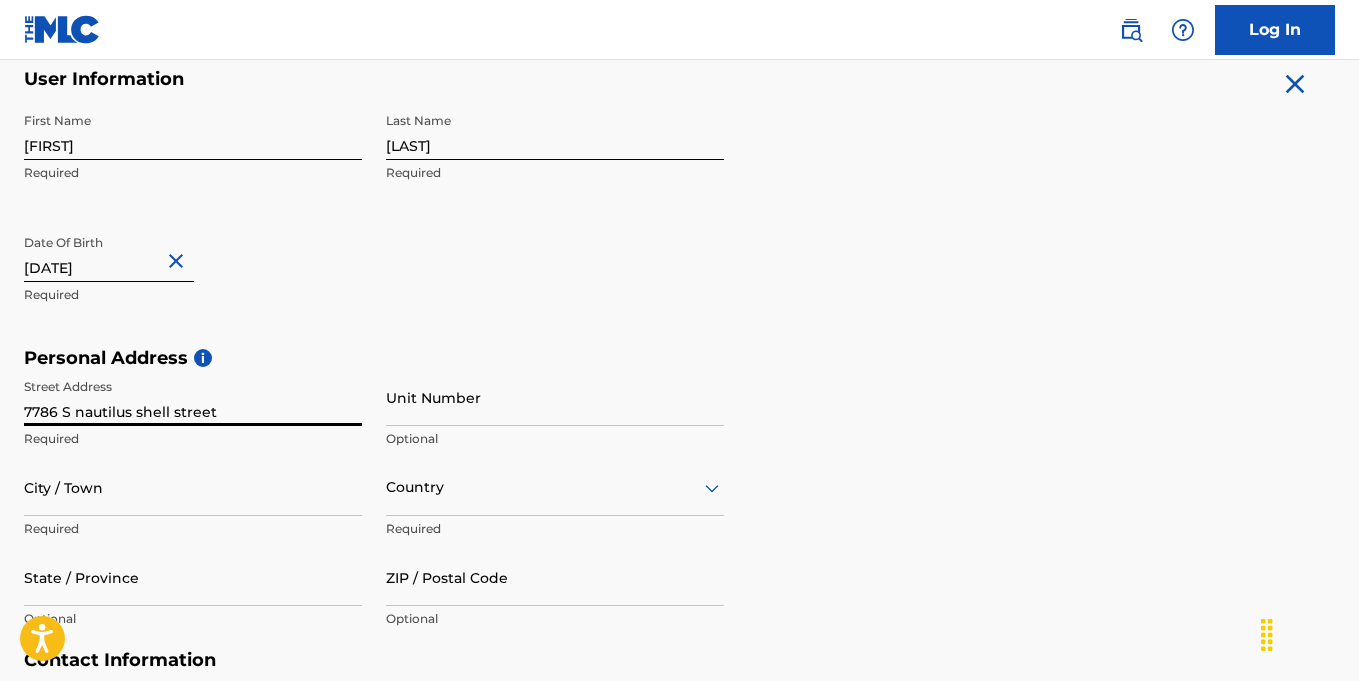 type on "7786 S nautilus shell street" 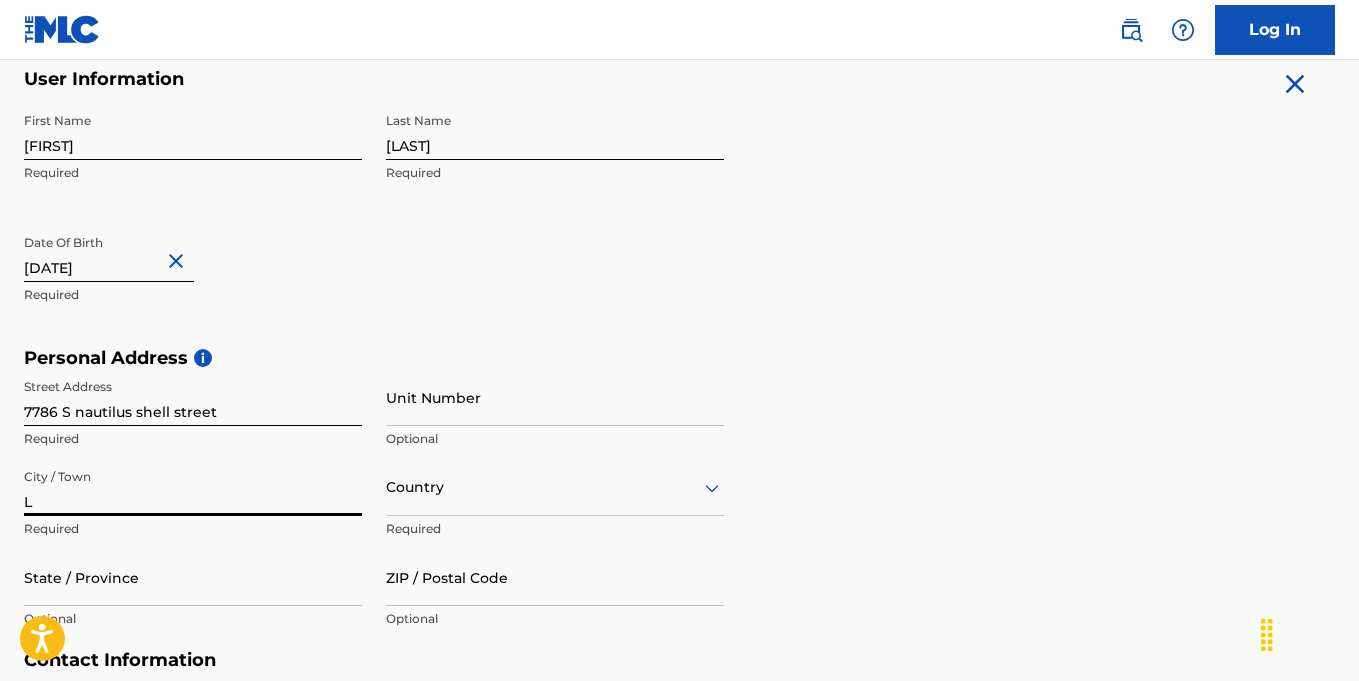 type on "Ls" 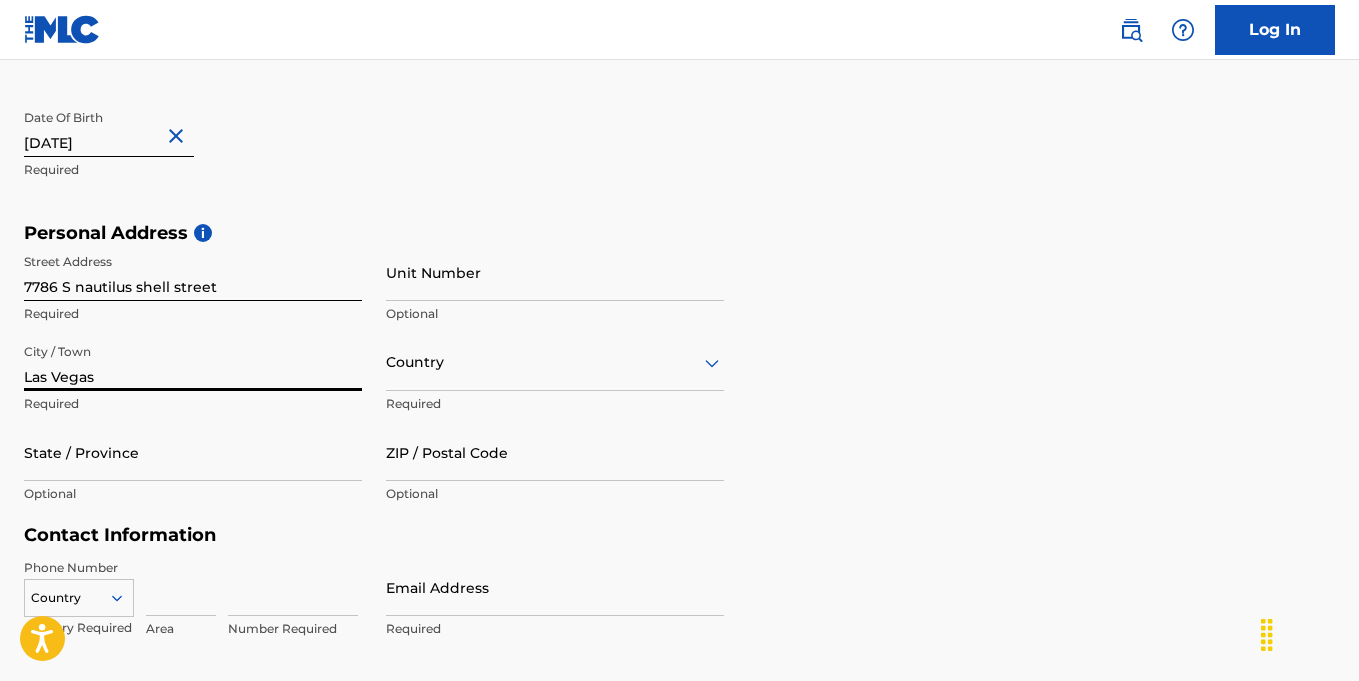 scroll, scrollTop: 528, scrollLeft: 0, axis: vertical 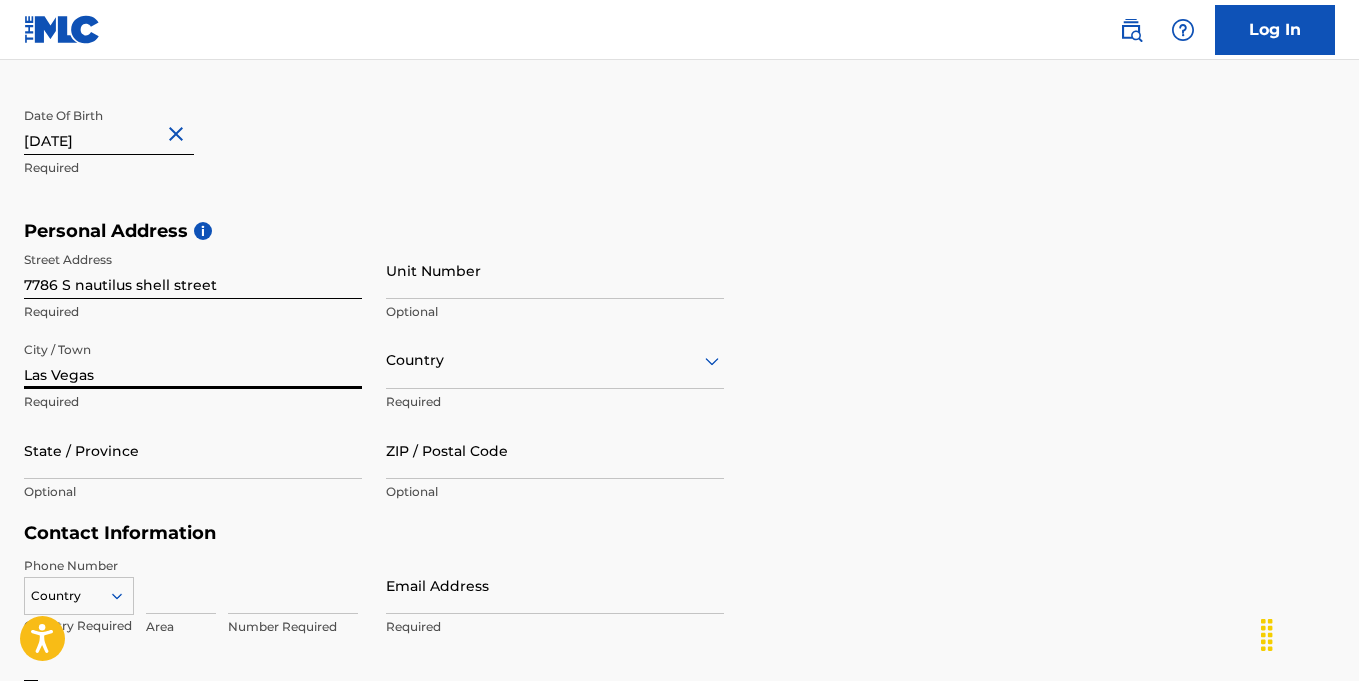 type on "Las Vegas" 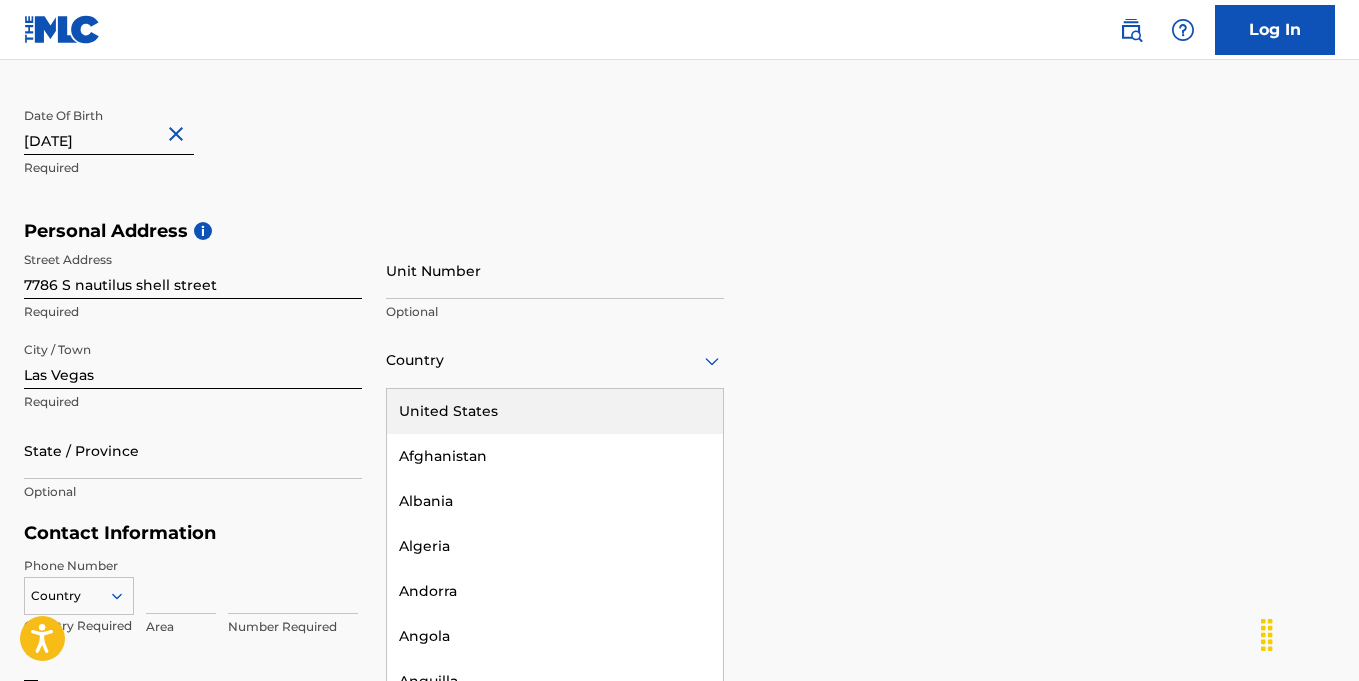 scroll, scrollTop: 537, scrollLeft: 0, axis: vertical 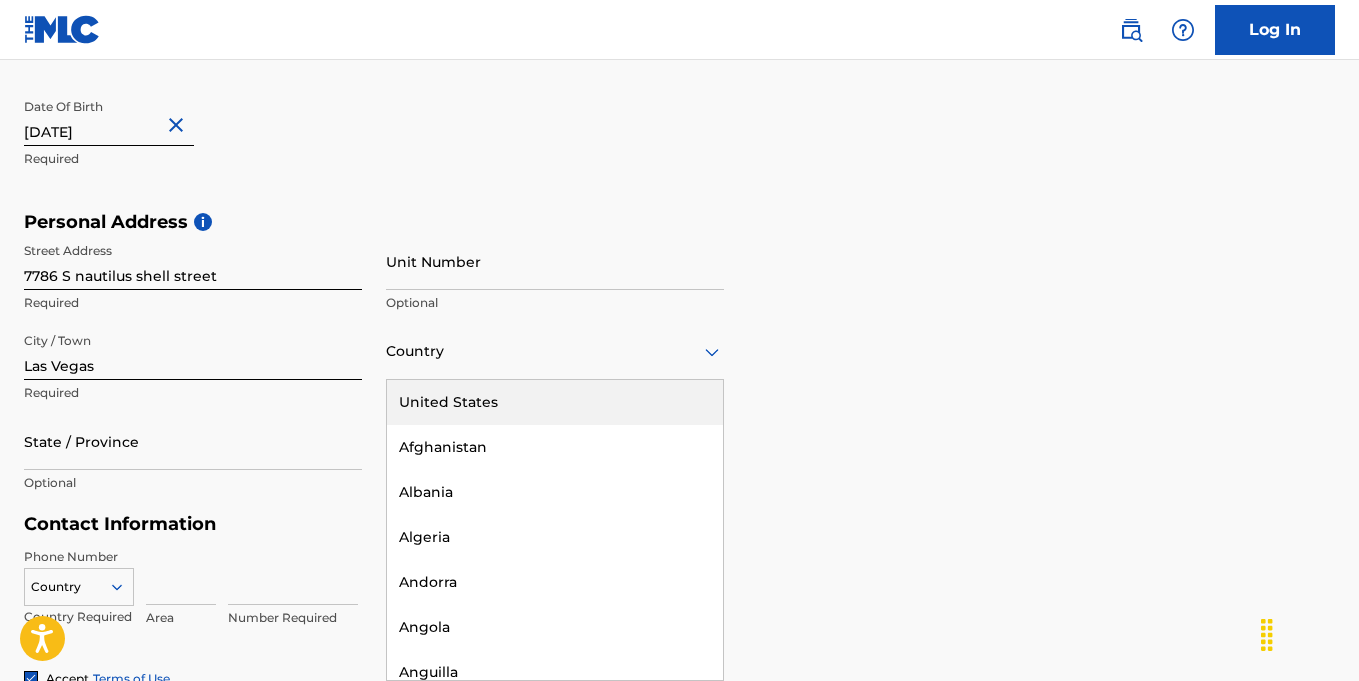 click on "United States" at bounding box center [555, 402] 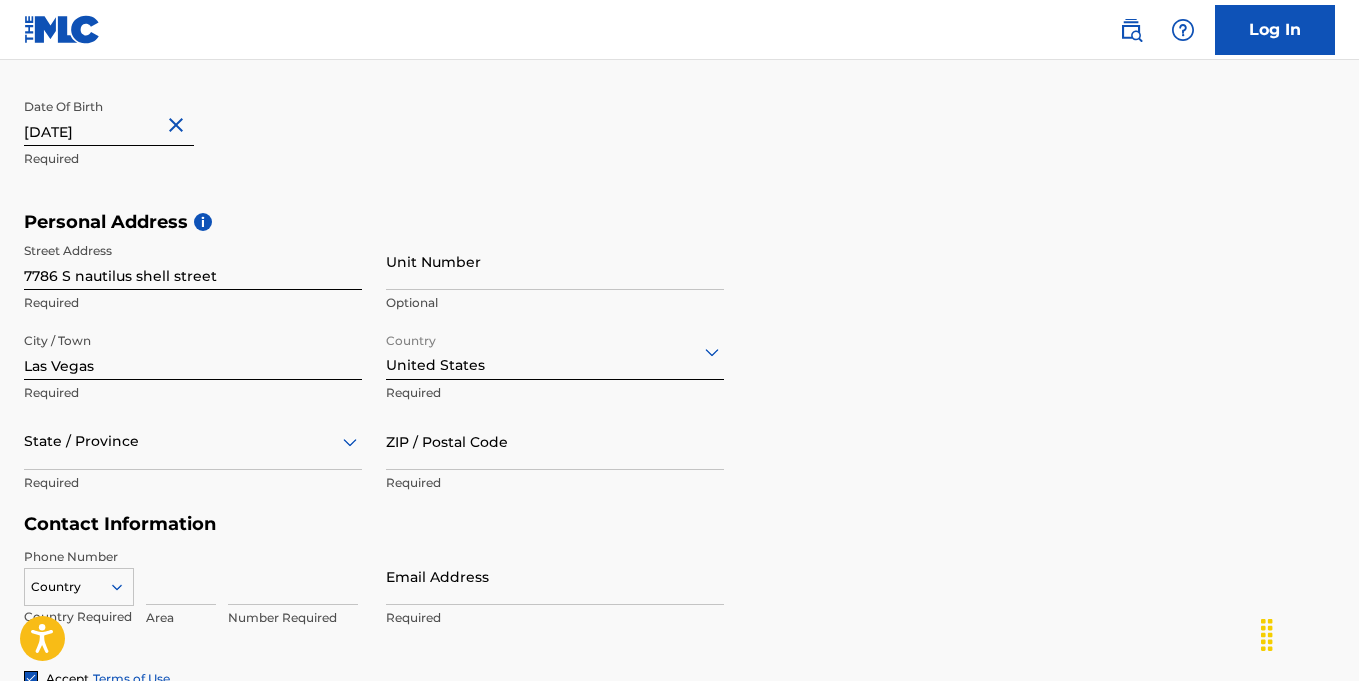 click on "State / Province" at bounding box center [193, 441] 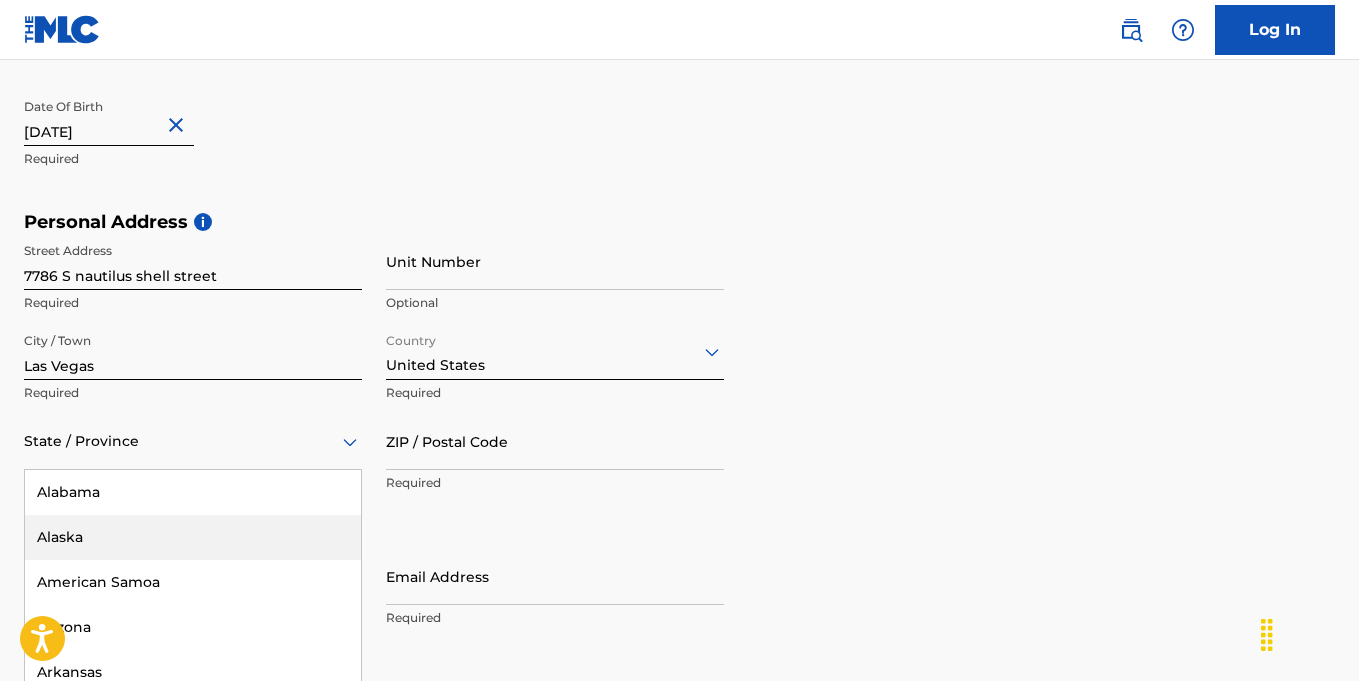 scroll, scrollTop: 627, scrollLeft: 0, axis: vertical 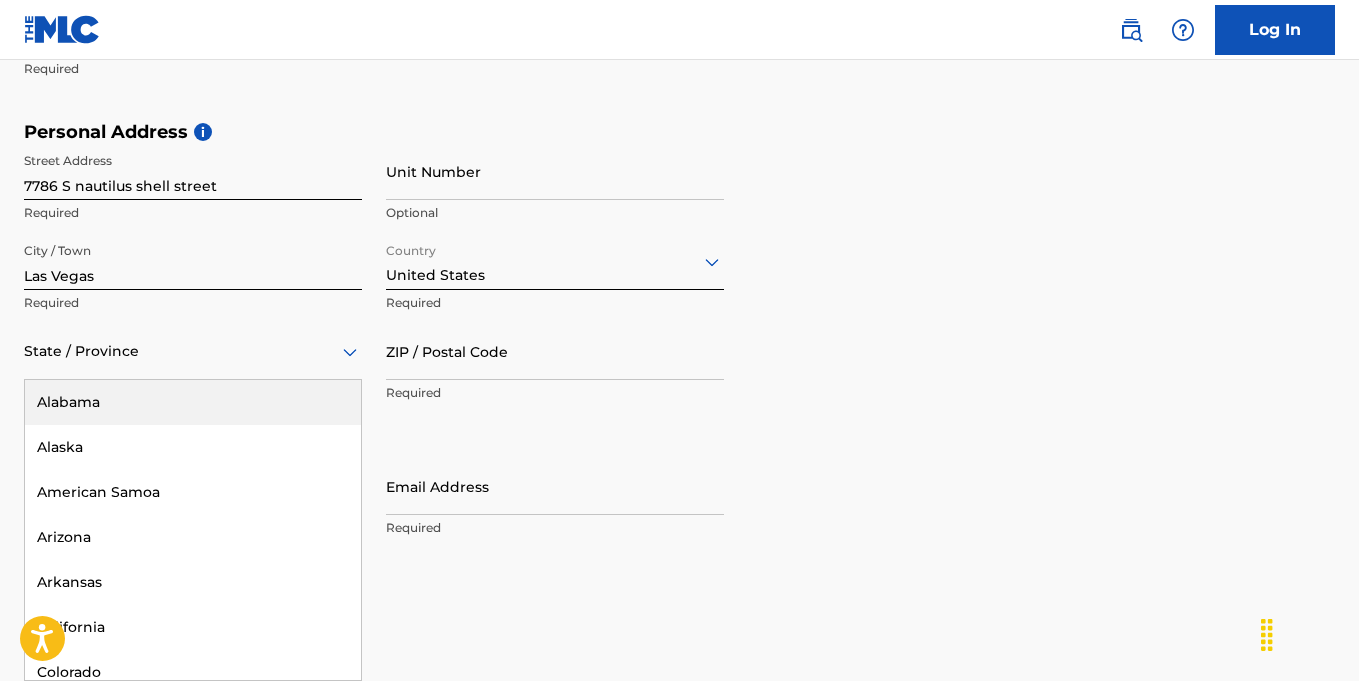 click at bounding box center (193, 351) 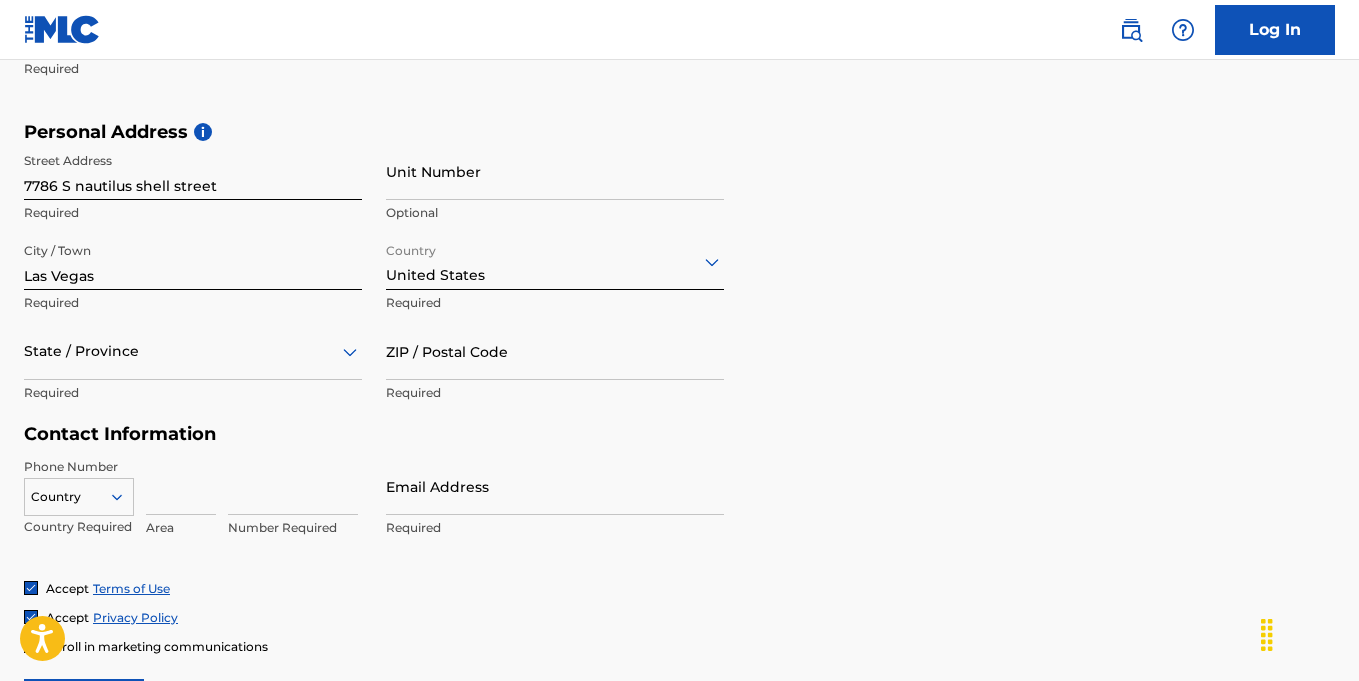 click 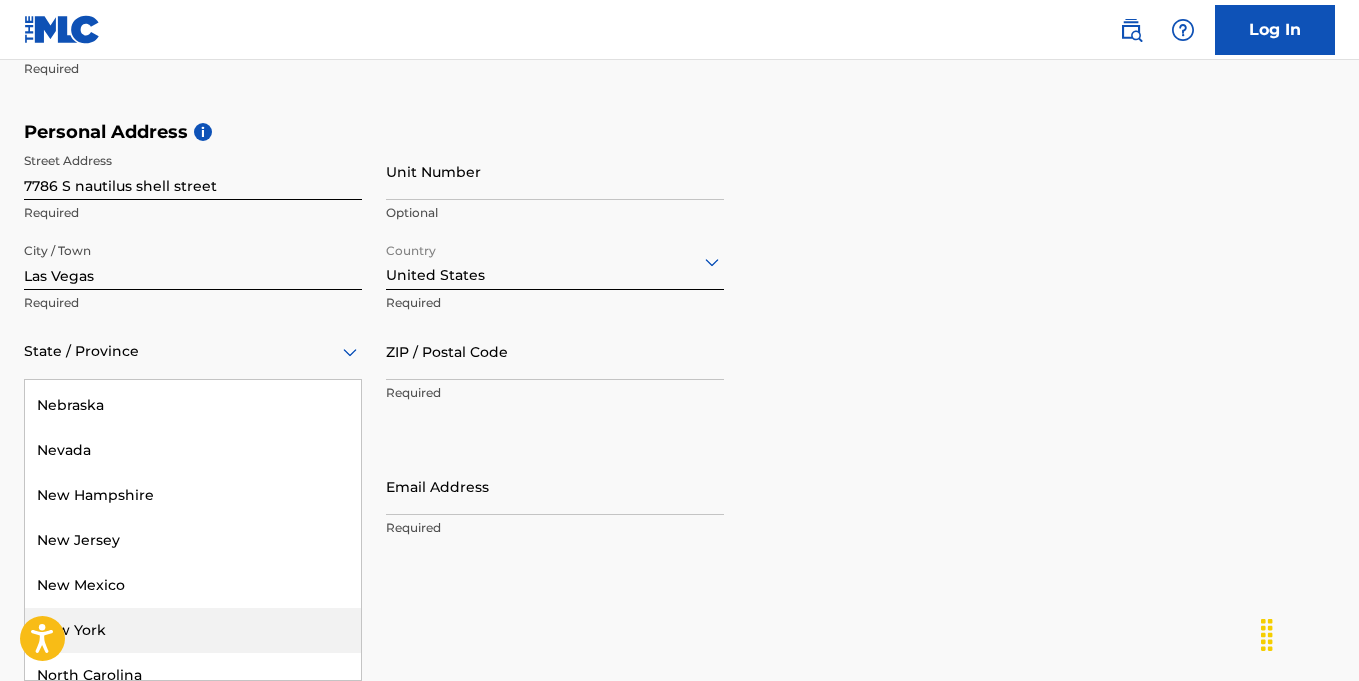 scroll, scrollTop: 1301, scrollLeft: 0, axis: vertical 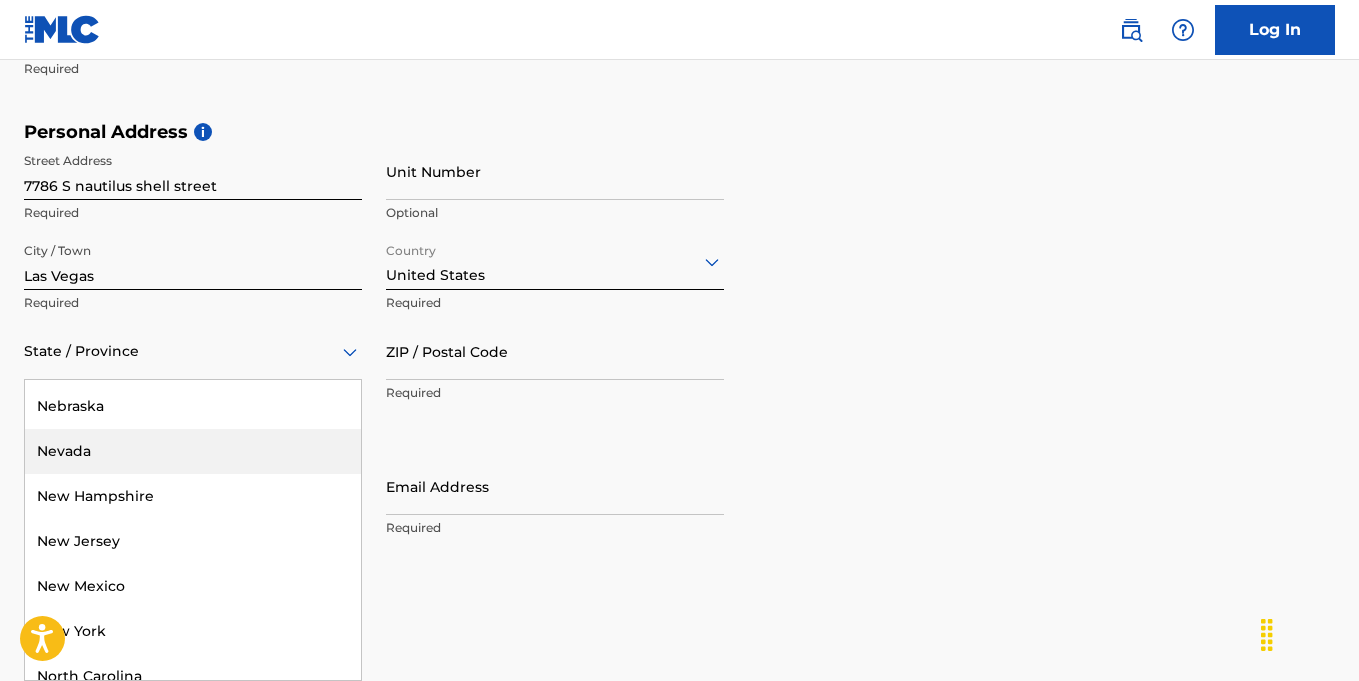 click on "Nevada" at bounding box center [193, 451] 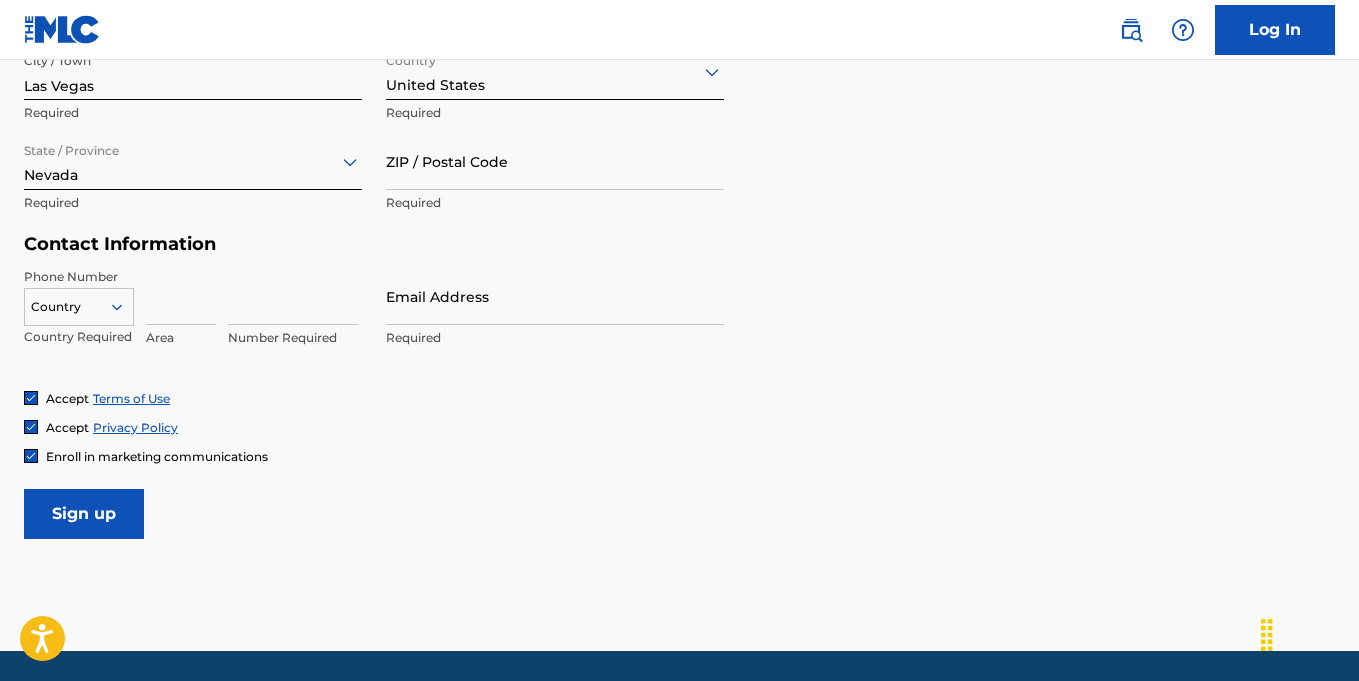 scroll, scrollTop: 818, scrollLeft: 0, axis: vertical 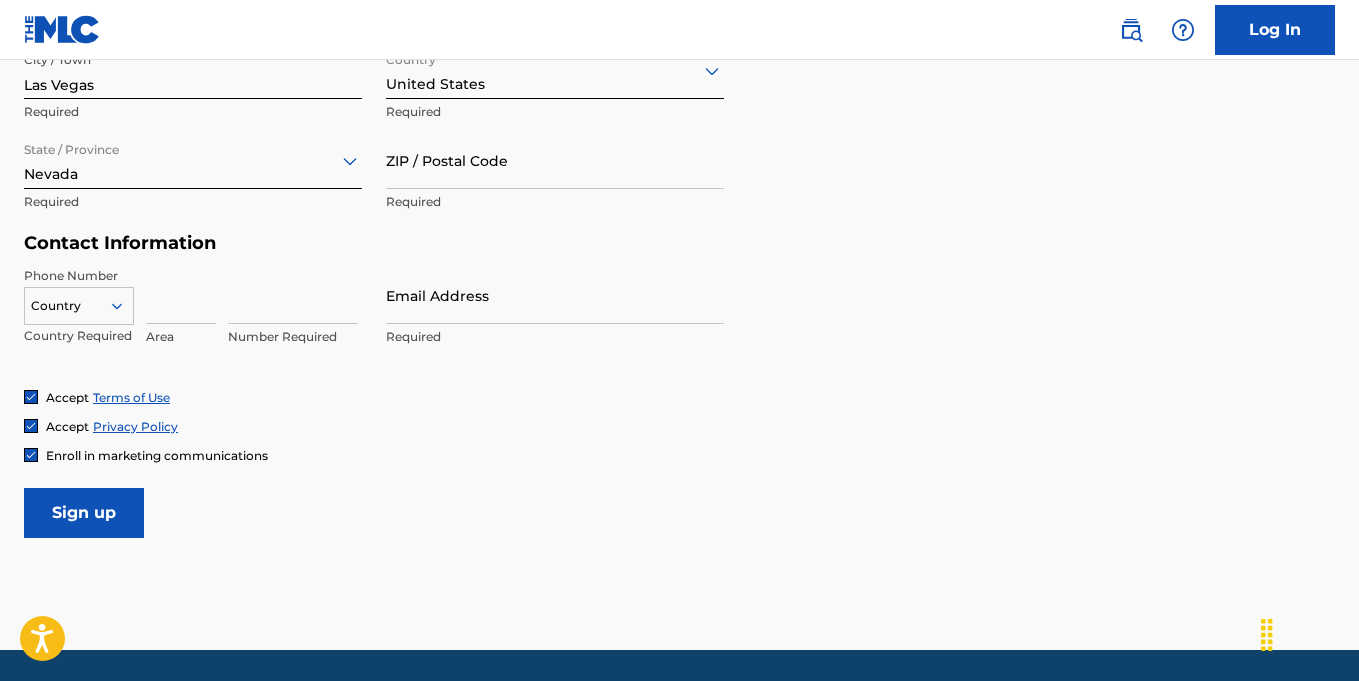 click 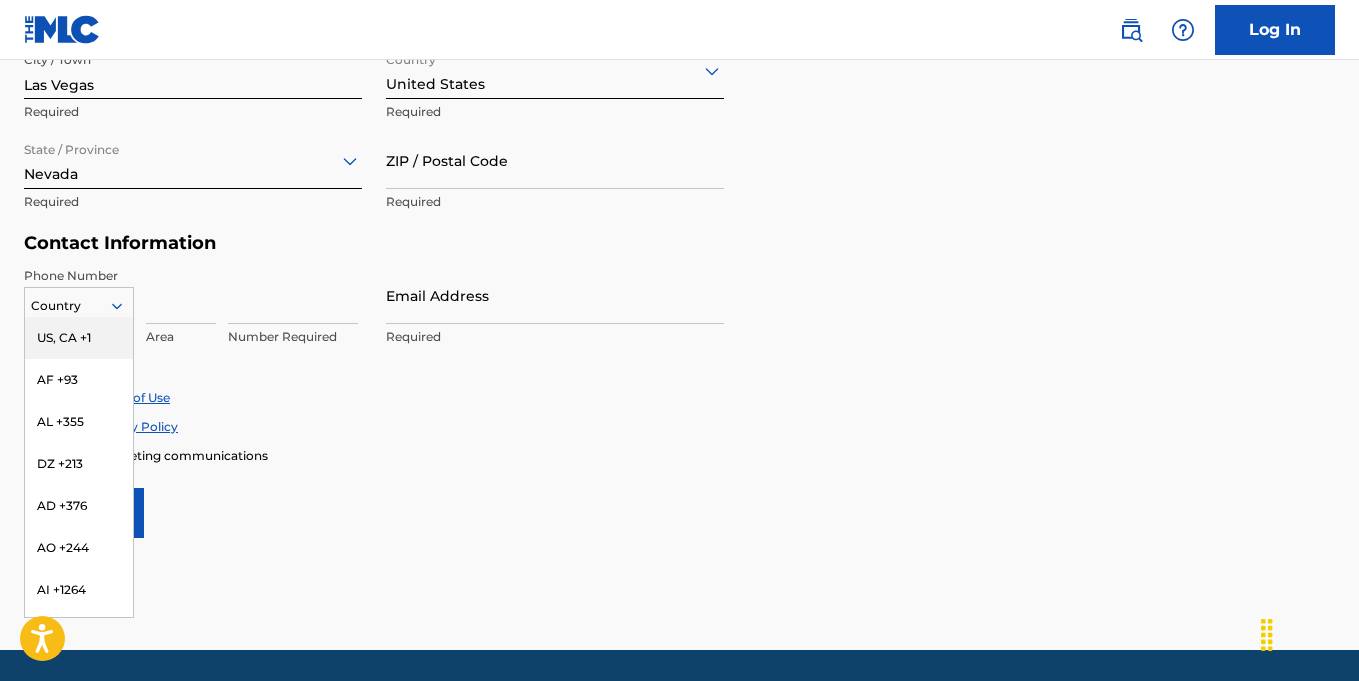 click 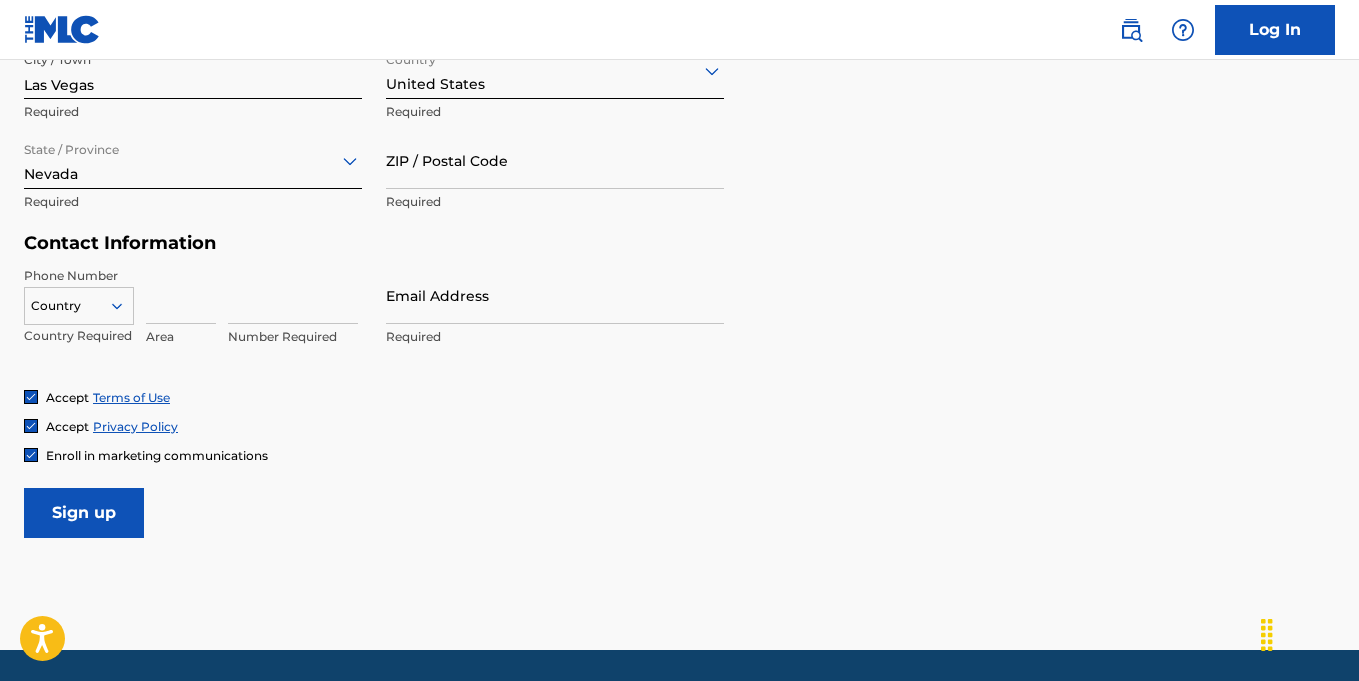 click 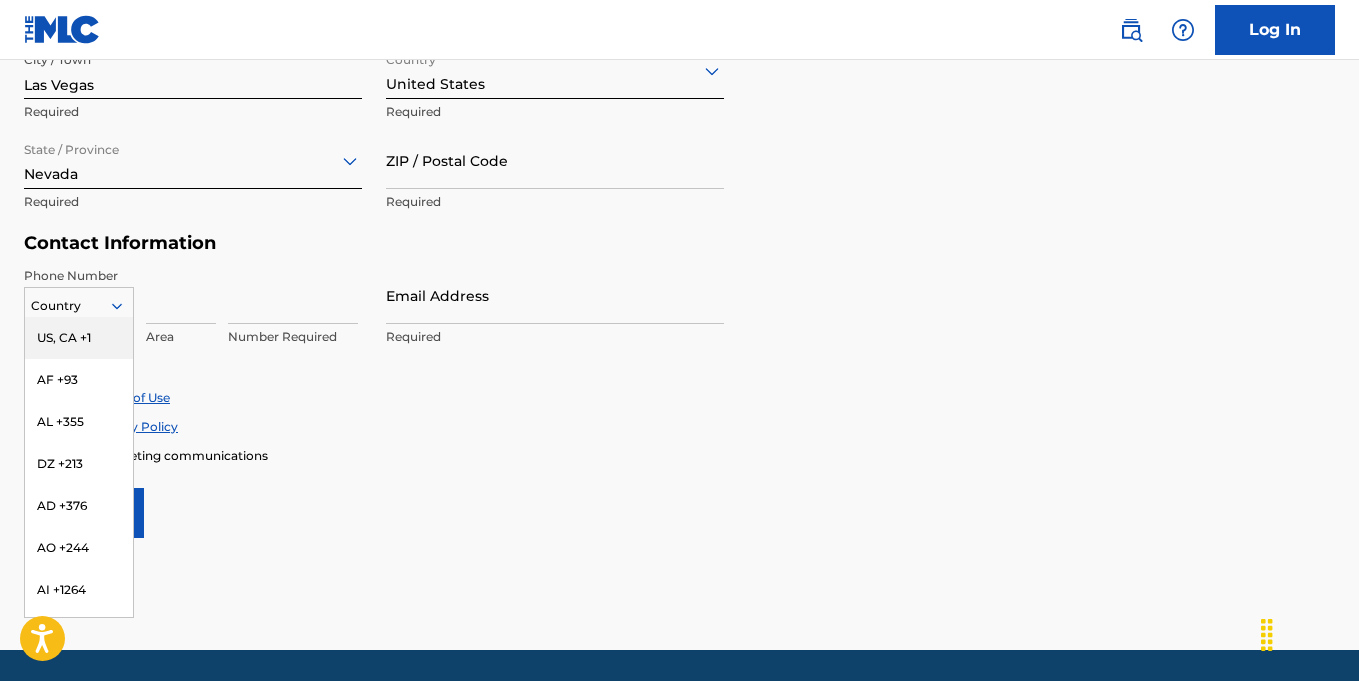 click 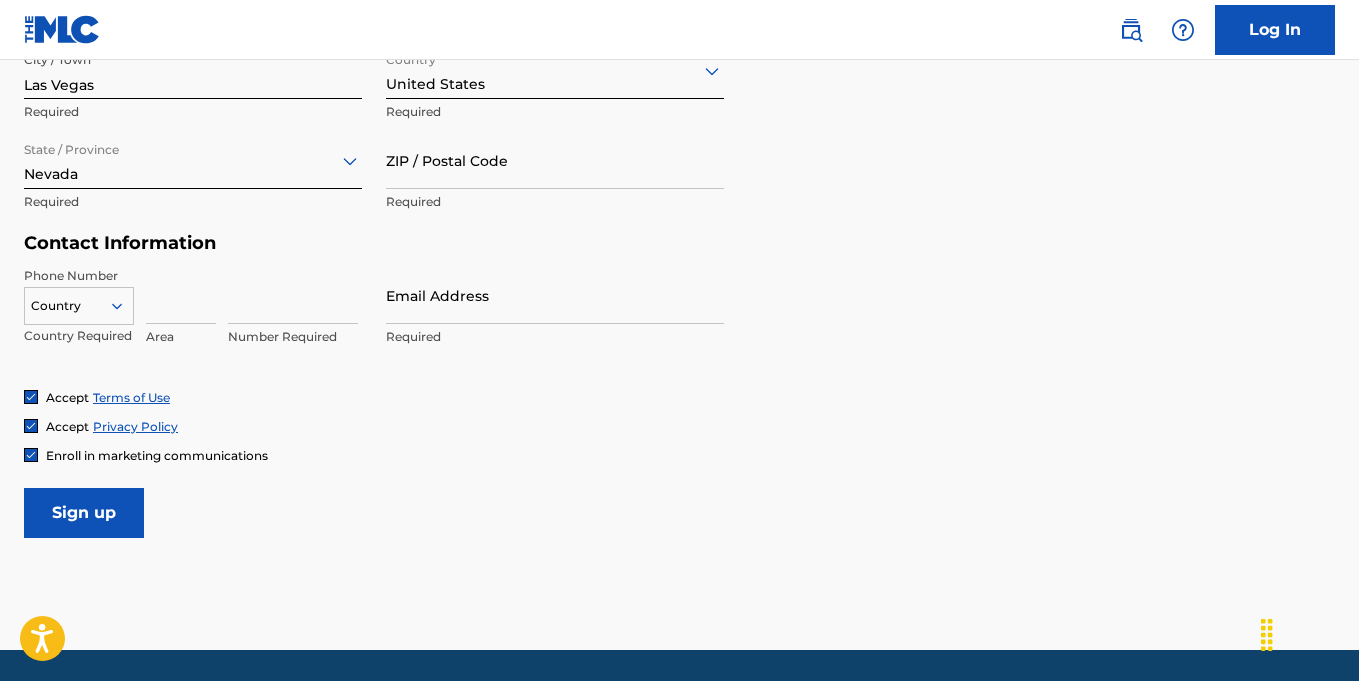 click 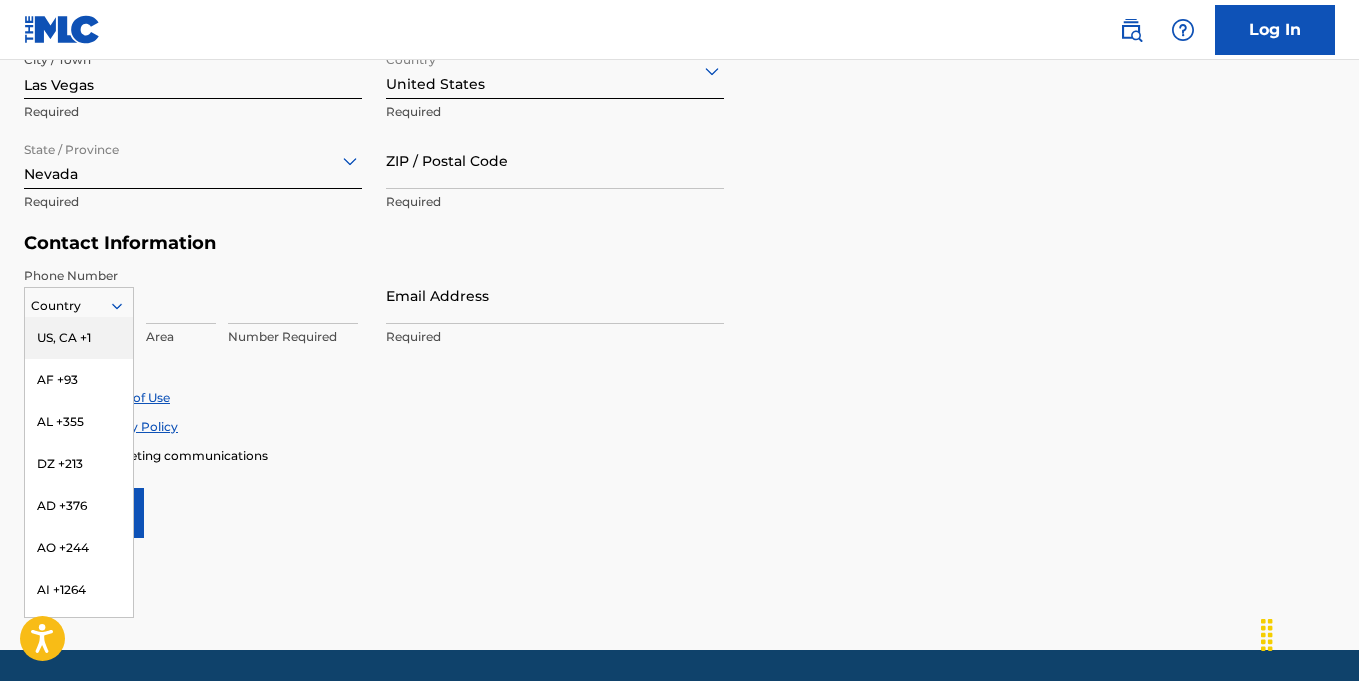 click on "US, CA +1" at bounding box center (79, 338) 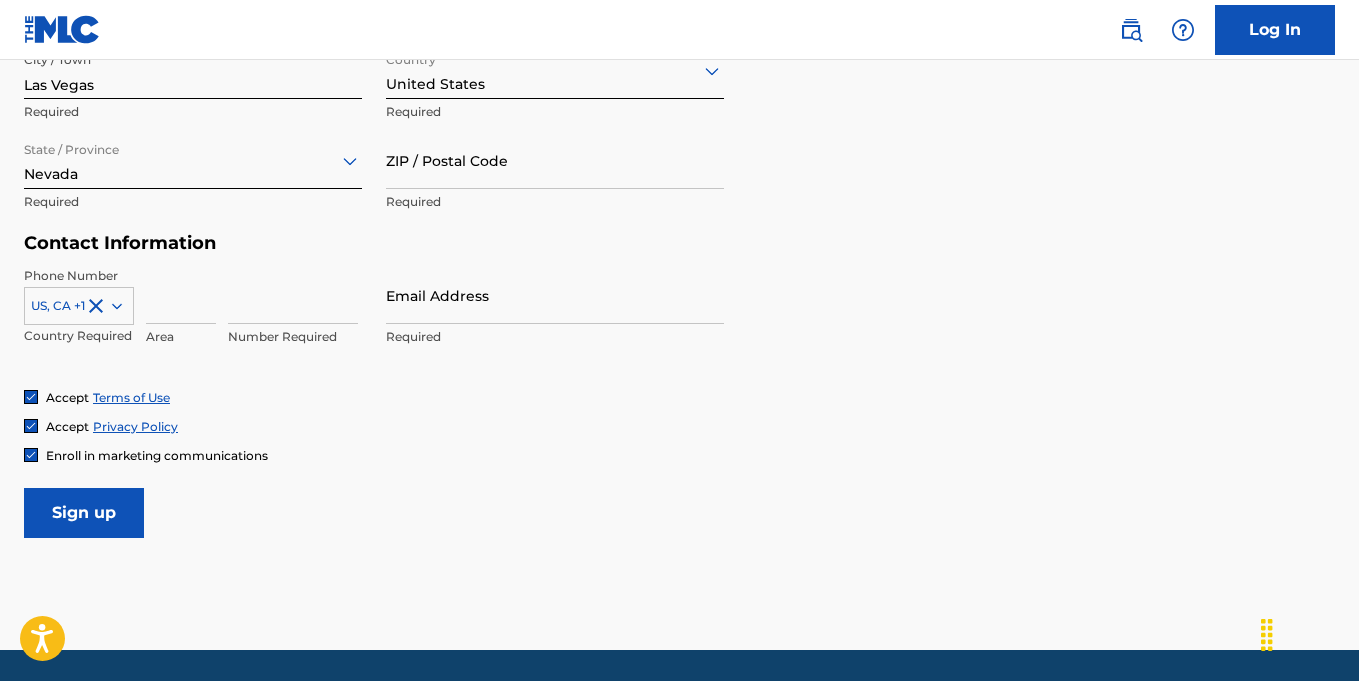 click at bounding box center [181, 295] 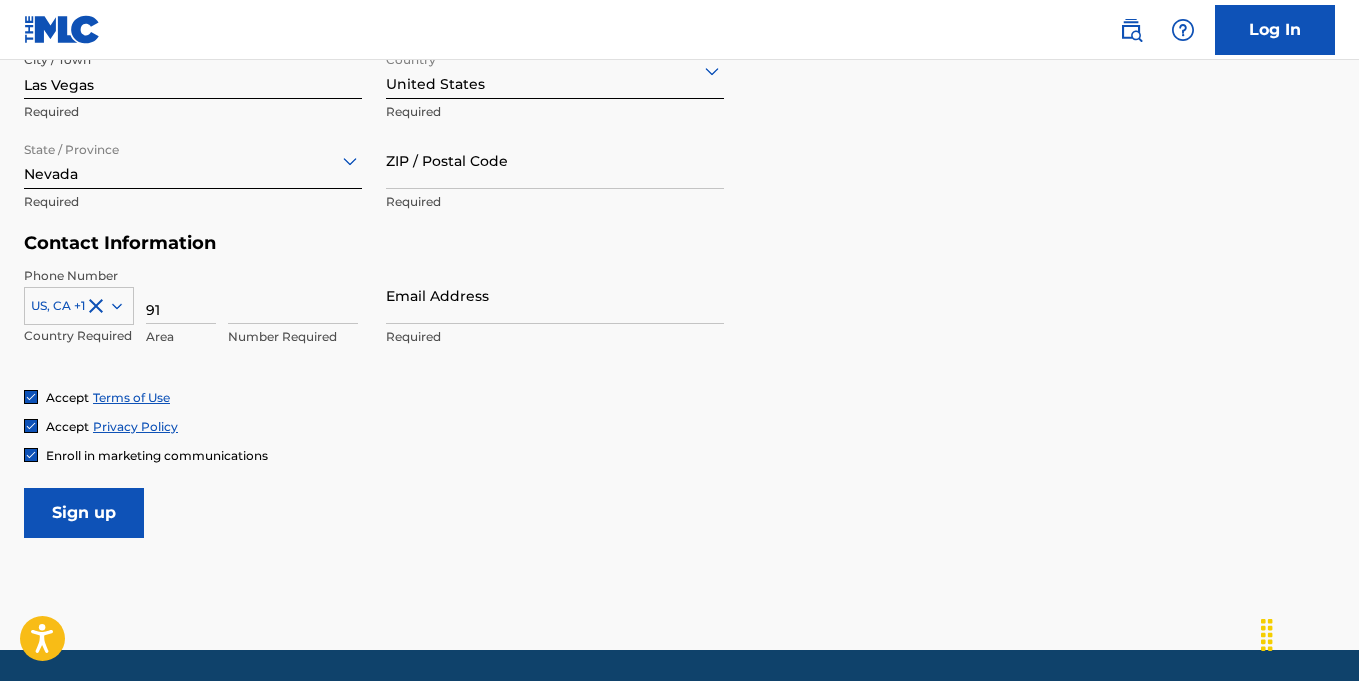 type on "9" 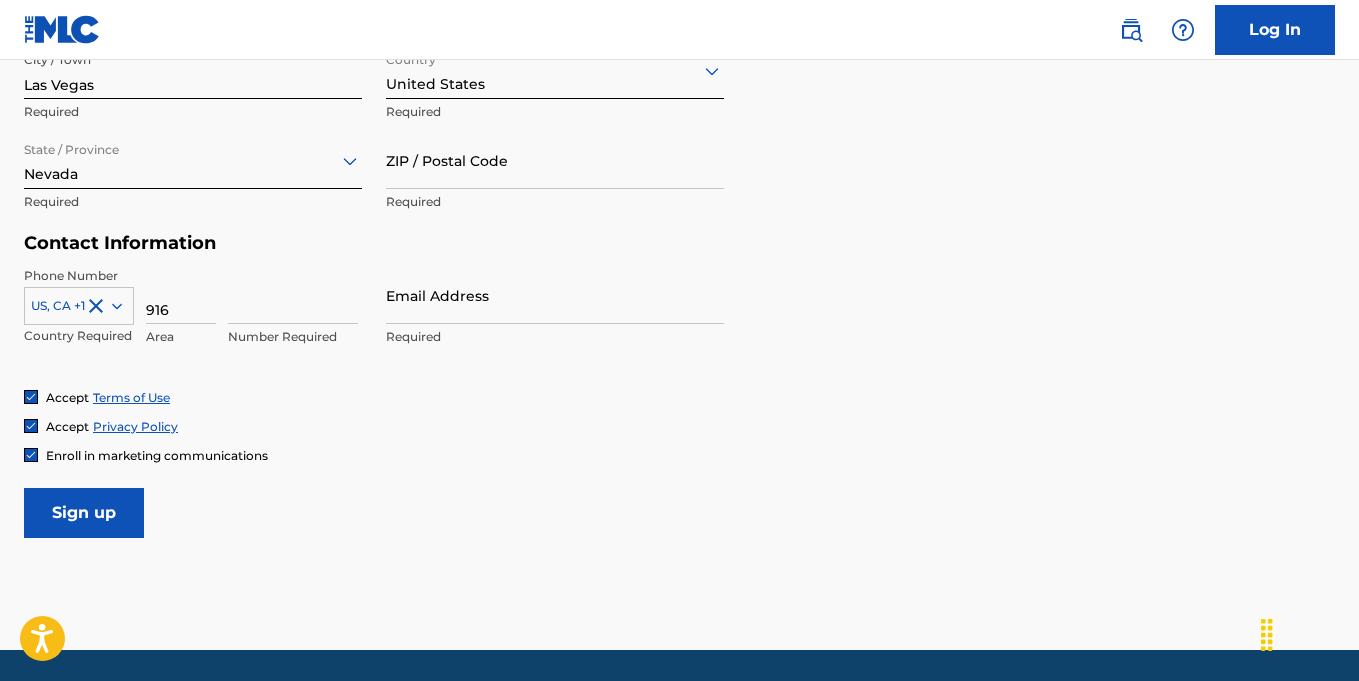 type on "916" 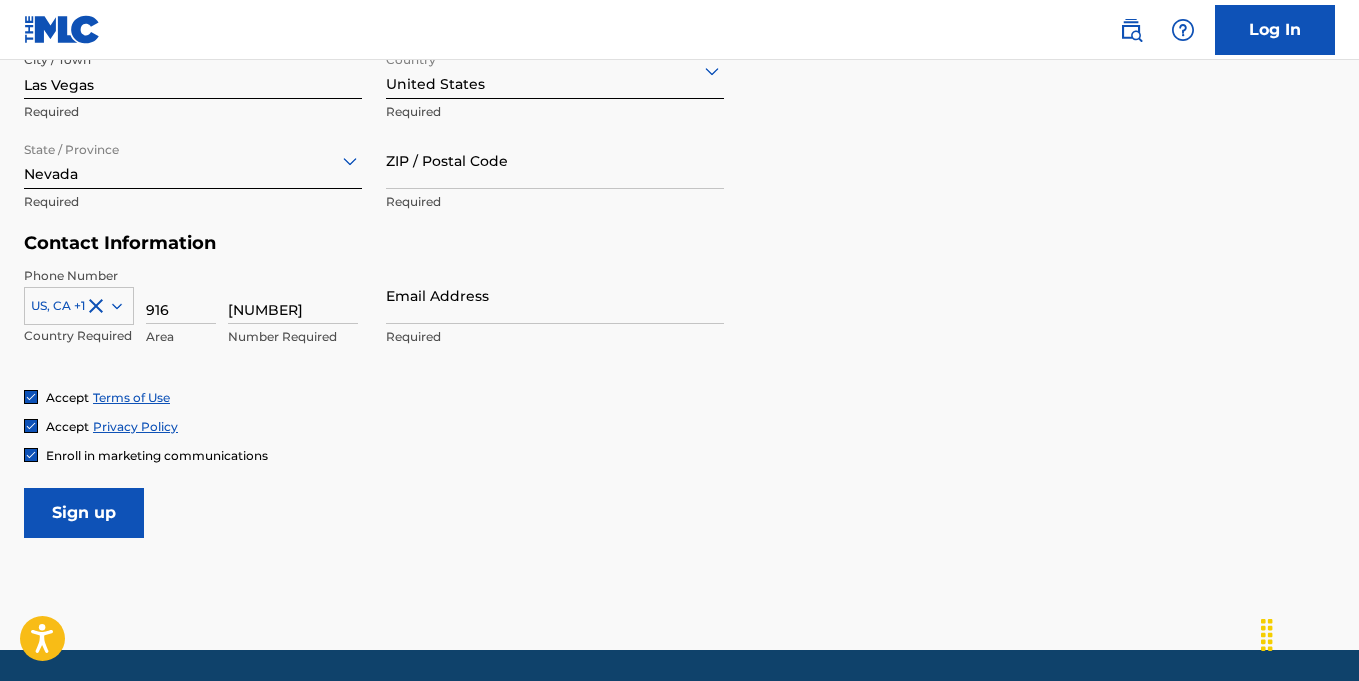 type on "[NUMBER]" 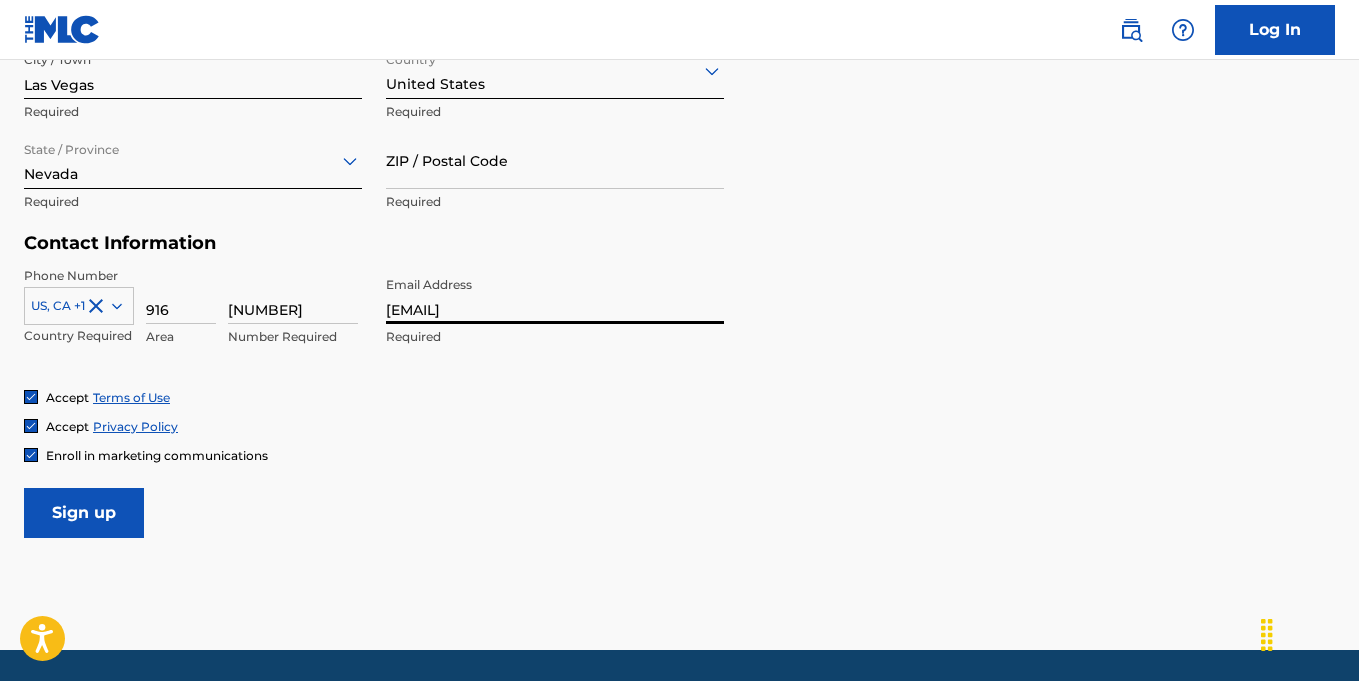 scroll, scrollTop: 883, scrollLeft: 0, axis: vertical 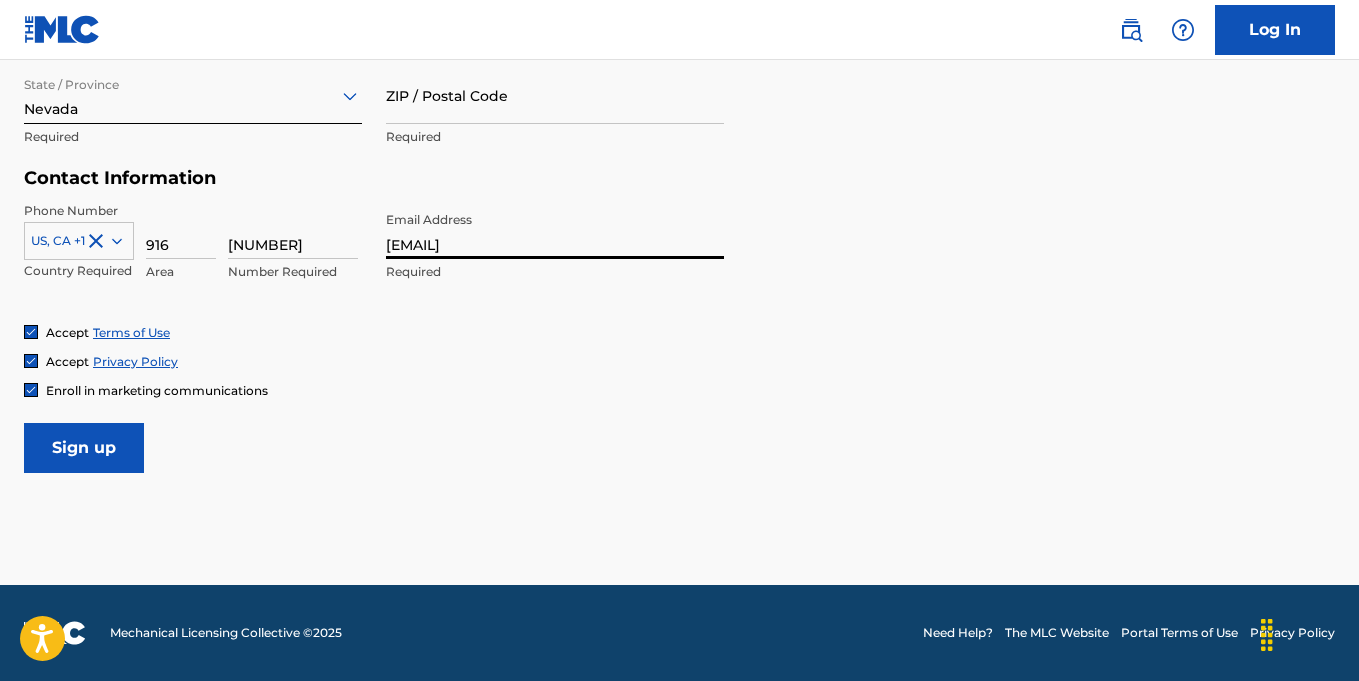type on "[EMAIL]" 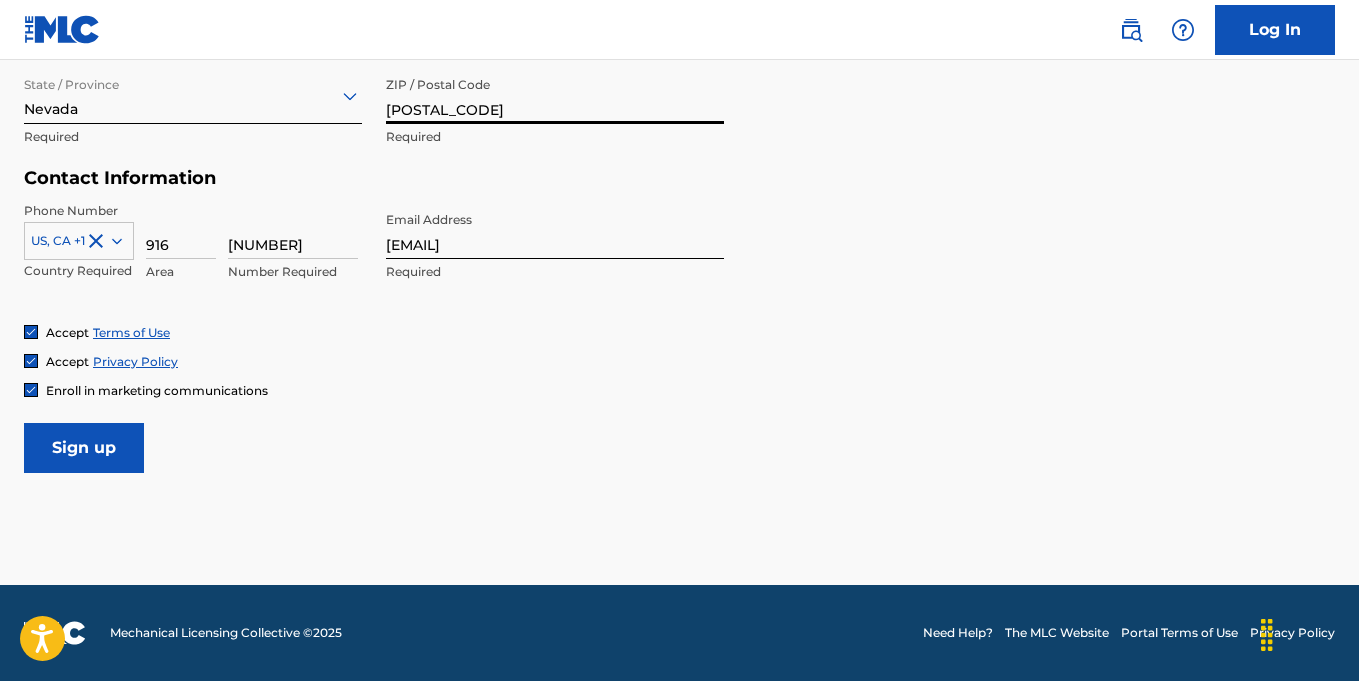 type on "[POSTAL_CODE]" 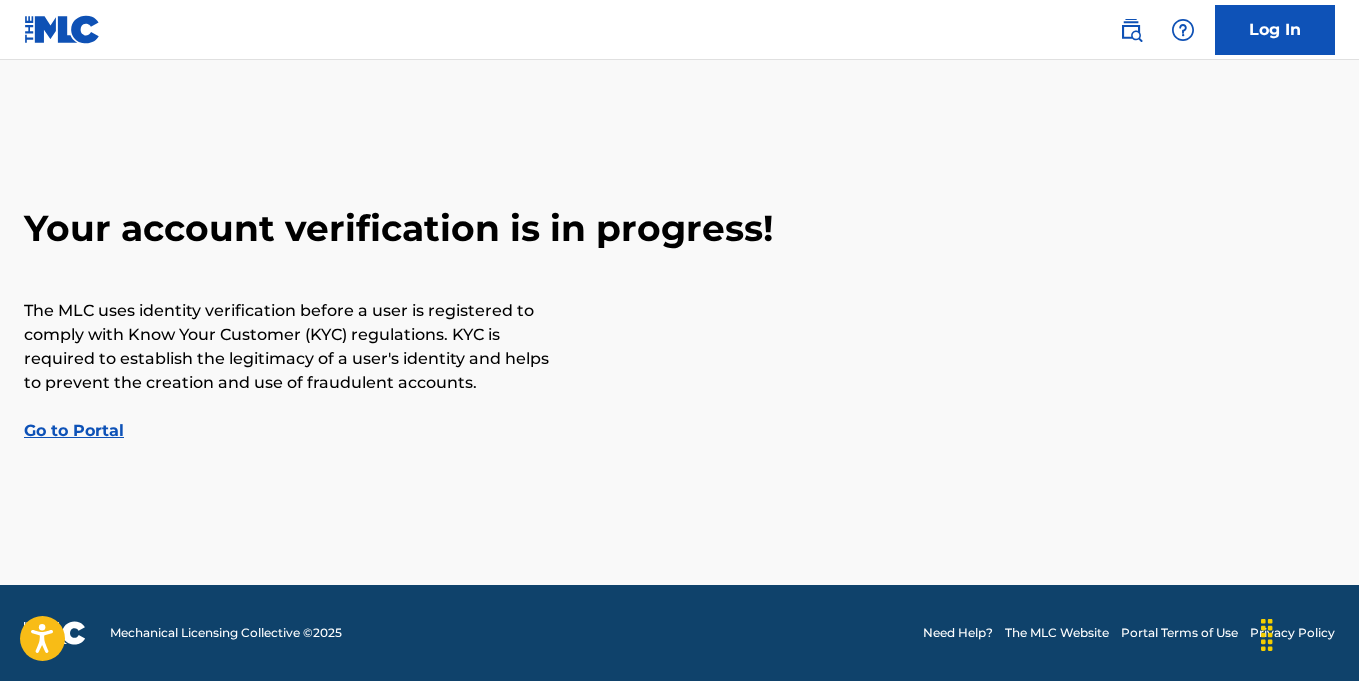 scroll, scrollTop: 0, scrollLeft: 0, axis: both 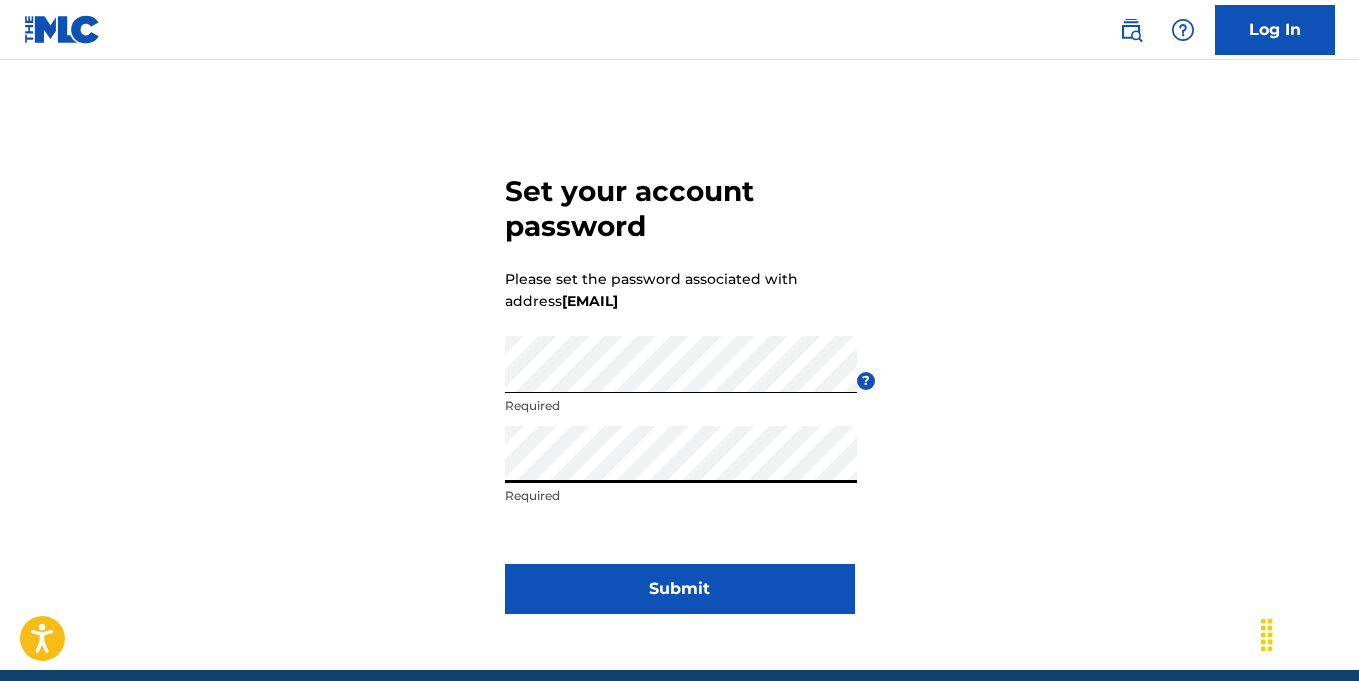 click on "Submit" at bounding box center [680, 589] 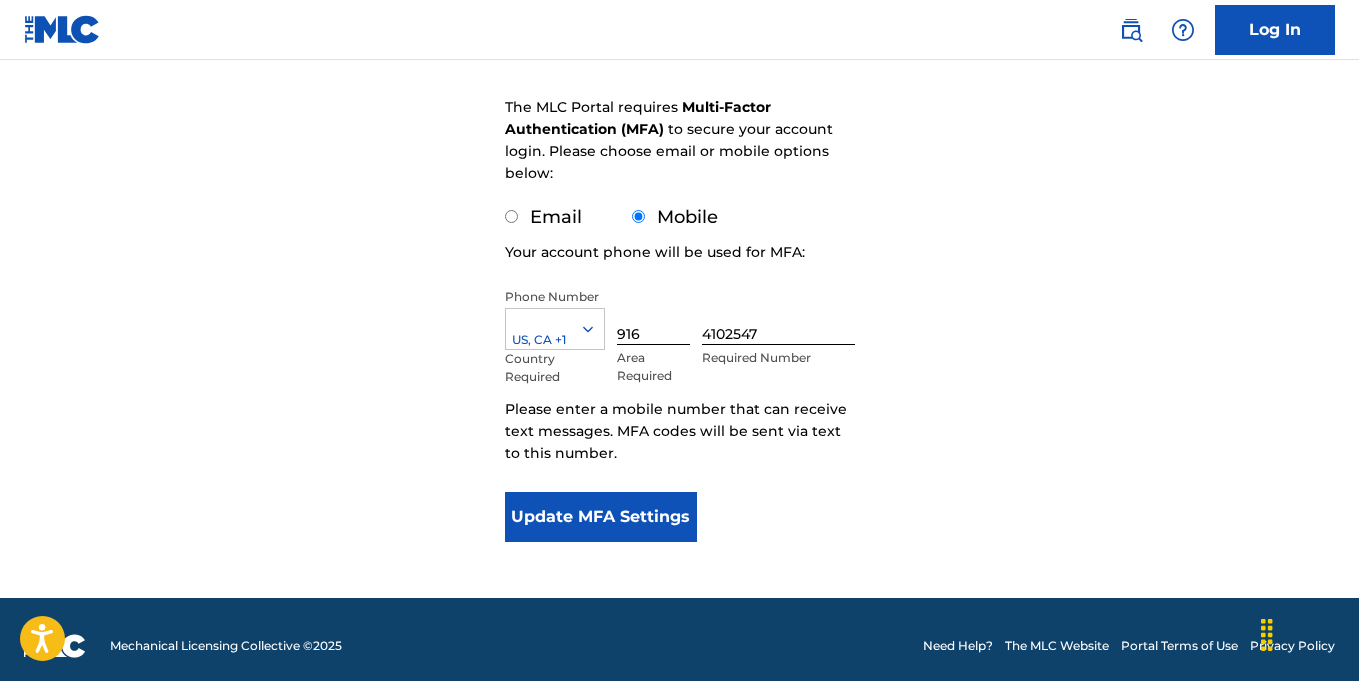 scroll, scrollTop: 263, scrollLeft: 0, axis: vertical 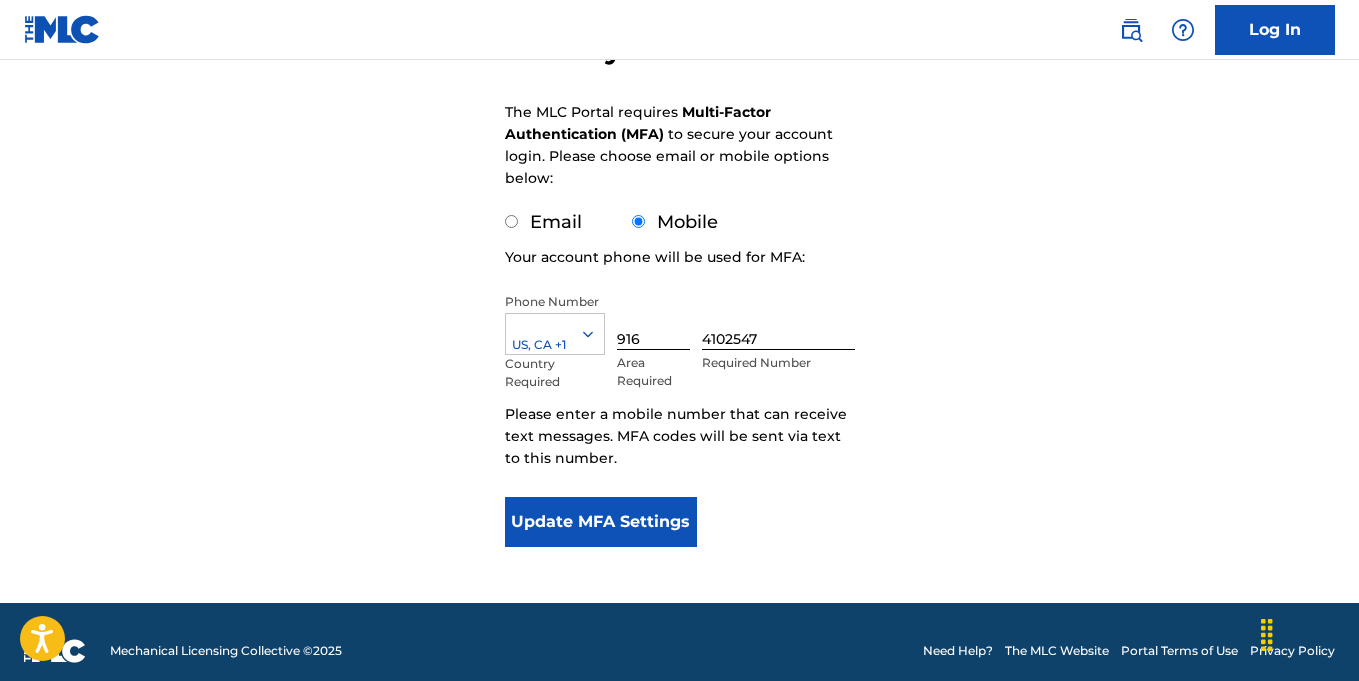 click on "Update MFA Settings" at bounding box center (601, 522) 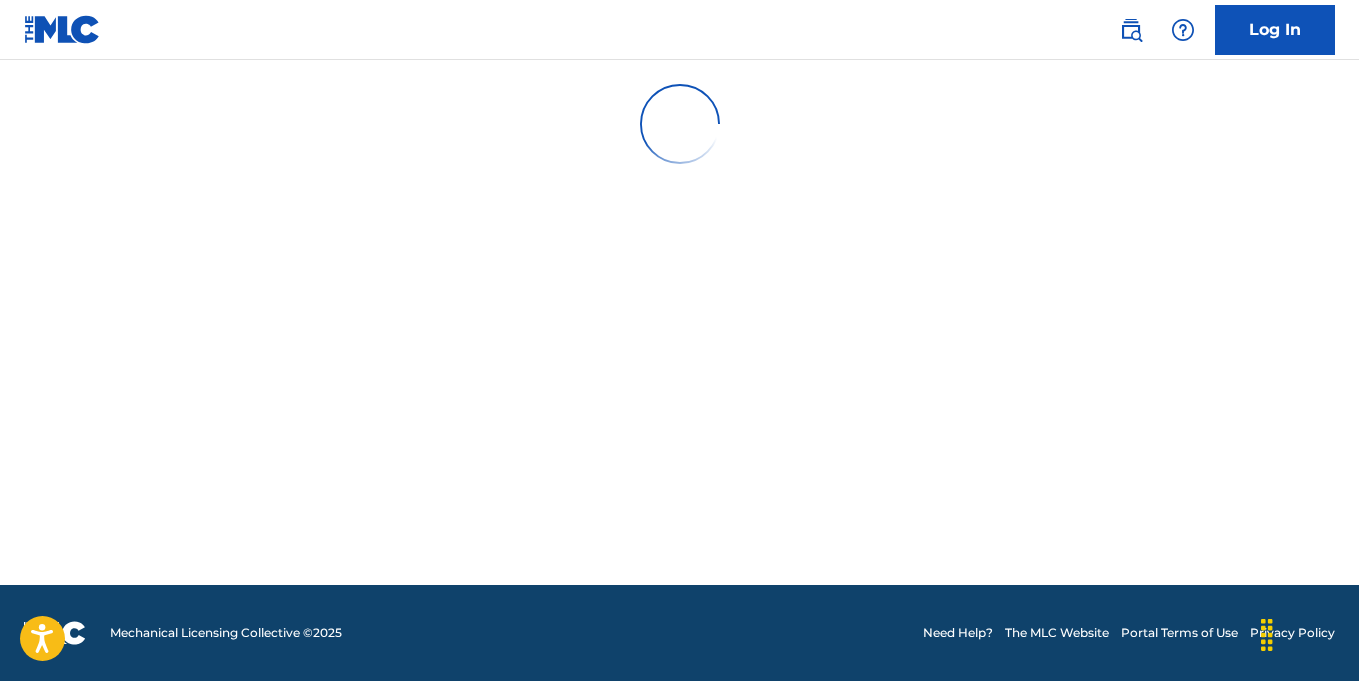 scroll, scrollTop: 0, scrollLeft: 0, axis: both 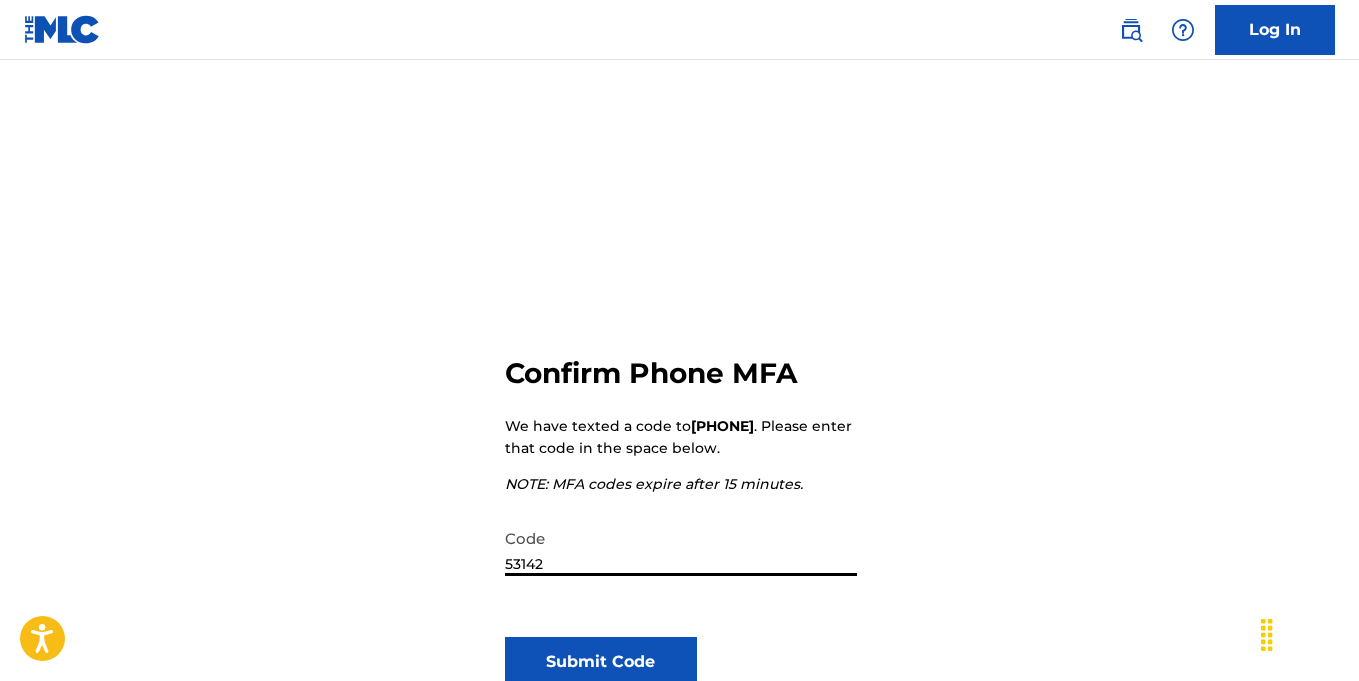 type on "531424" 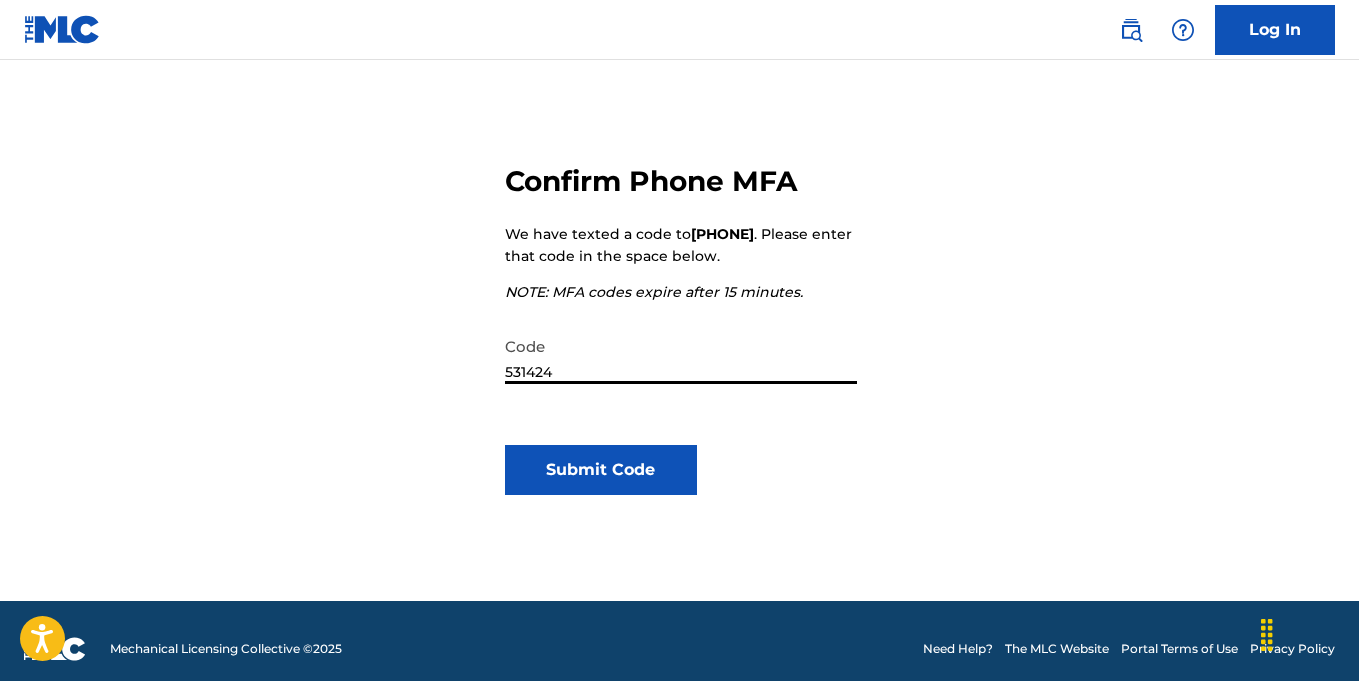 scroll, scrollTop: 193, scrollLeft: 0, axis: vertical 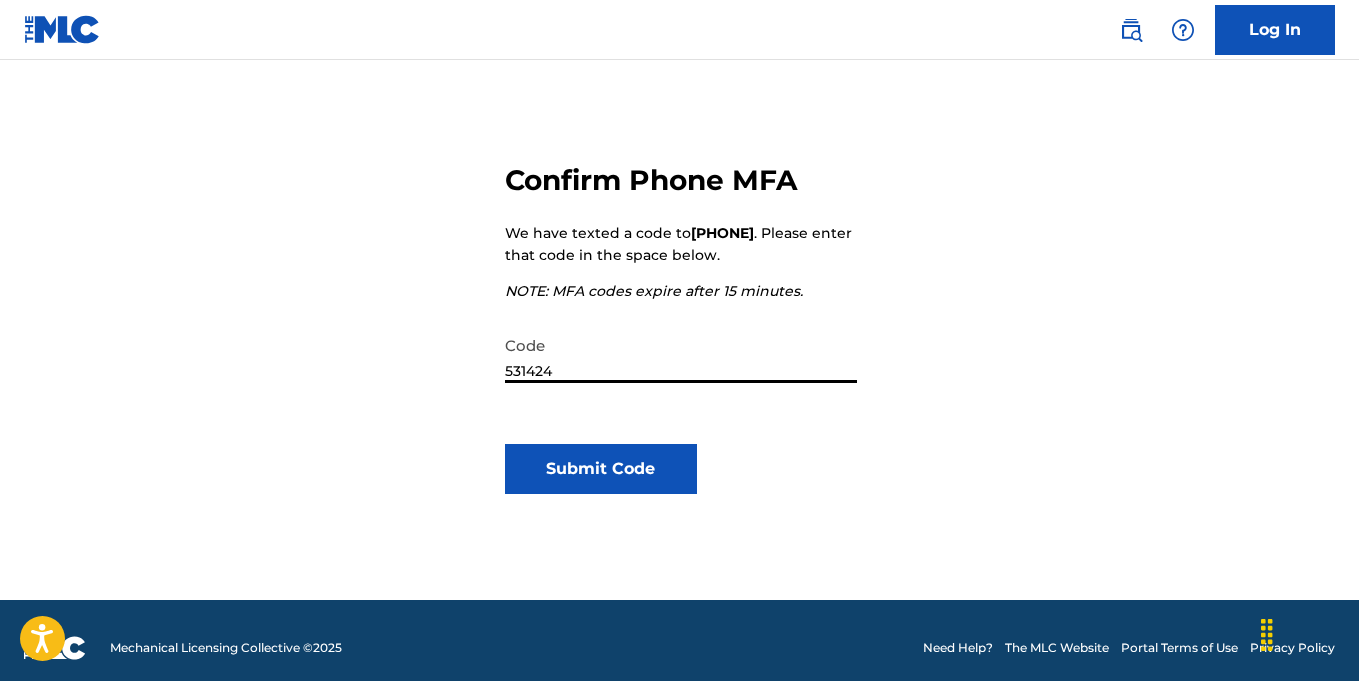 click on "Submit Code" at bounding box center [601, 469] 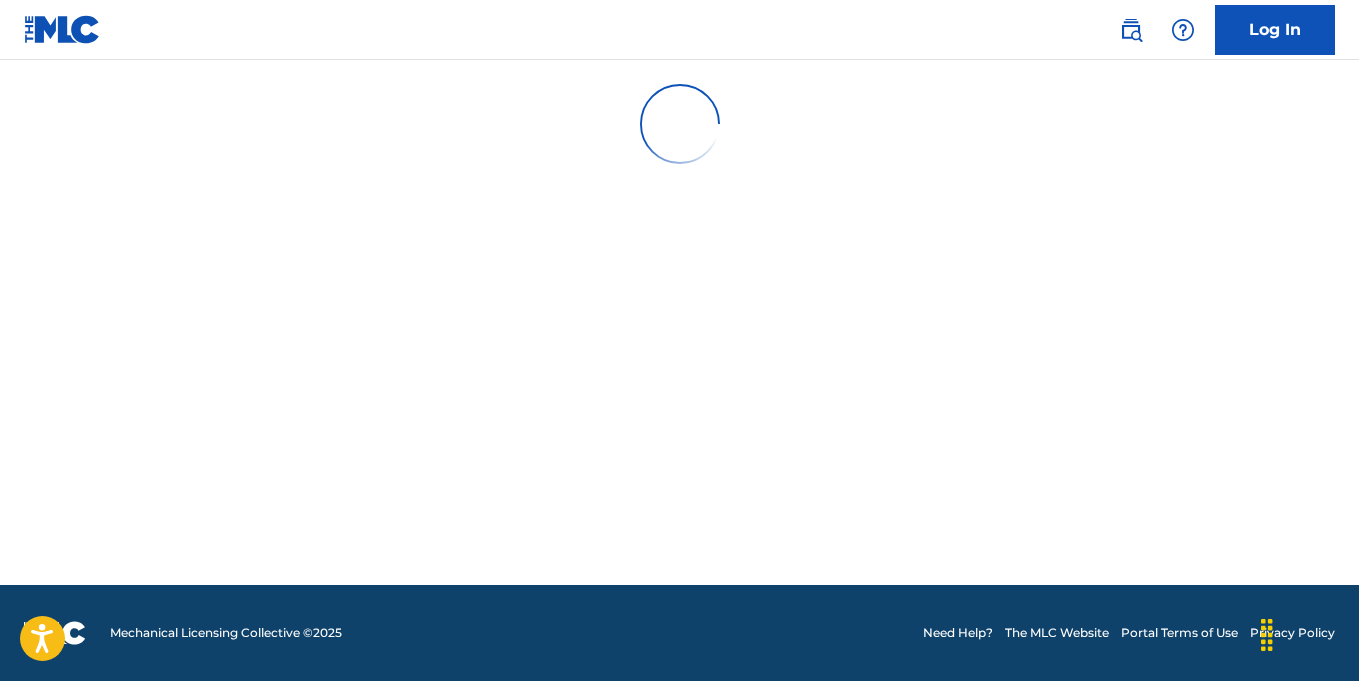 scroll, scrollTop: 0, scrollLeft: 0, axis: both 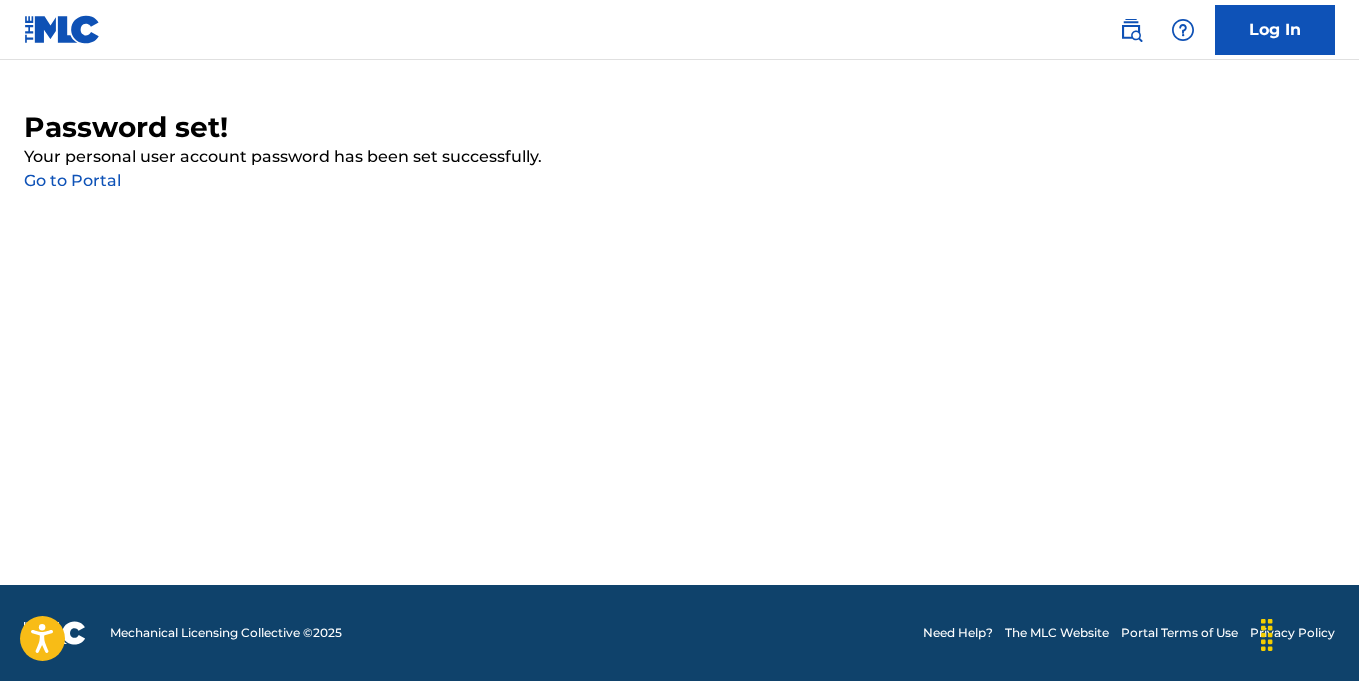 click on "Go to Portal" at bounding box center [72, 180] 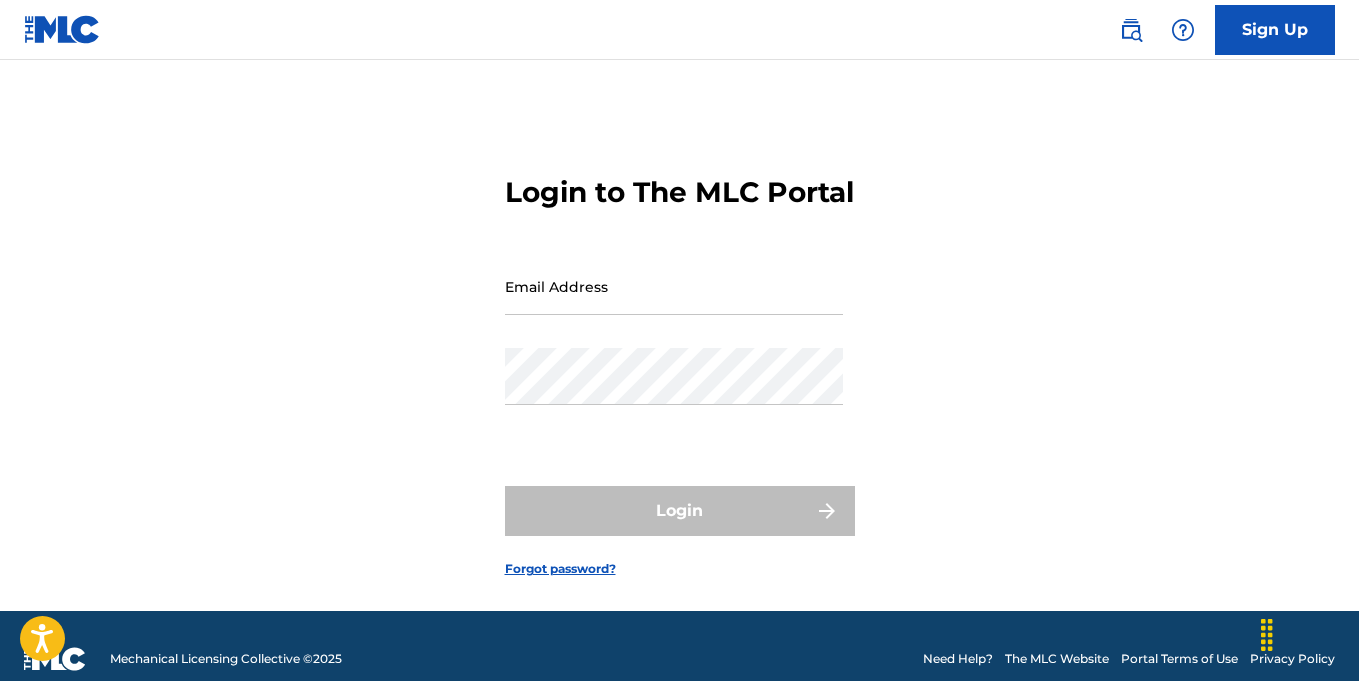 click on "Email Address" at bounding box center [674, 286] 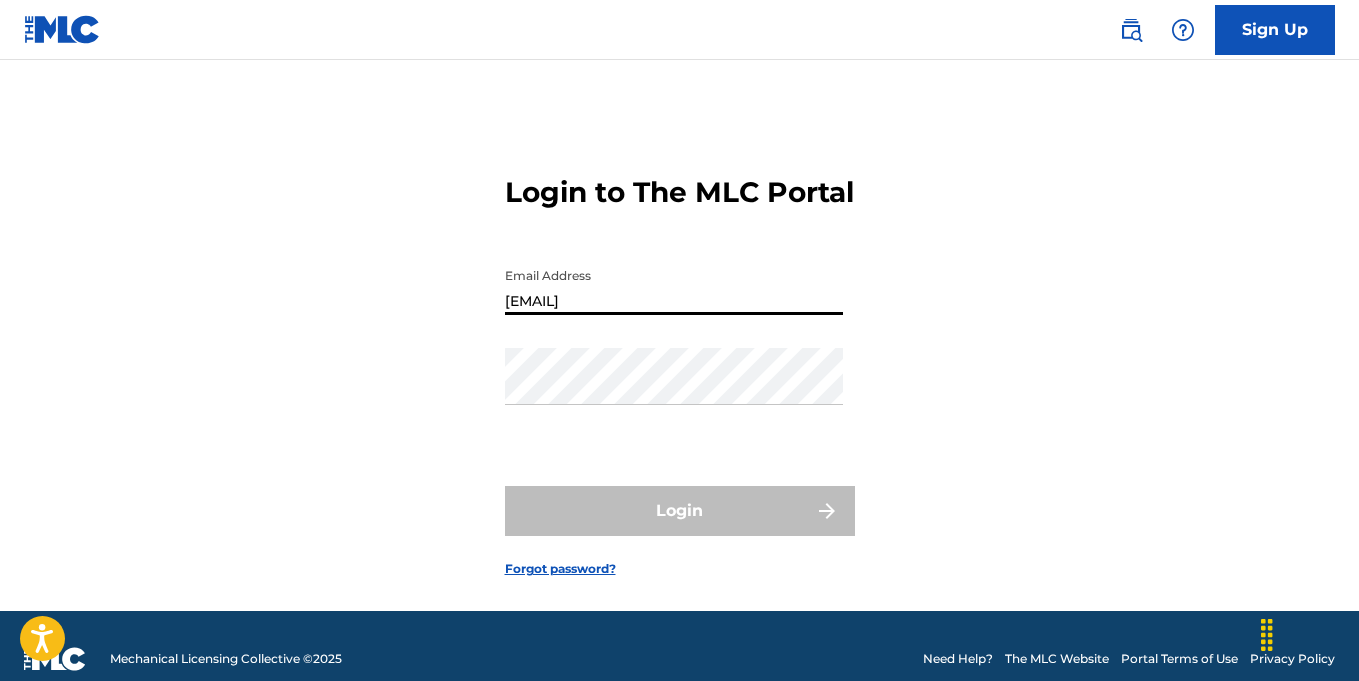type on "[EMAIL]" 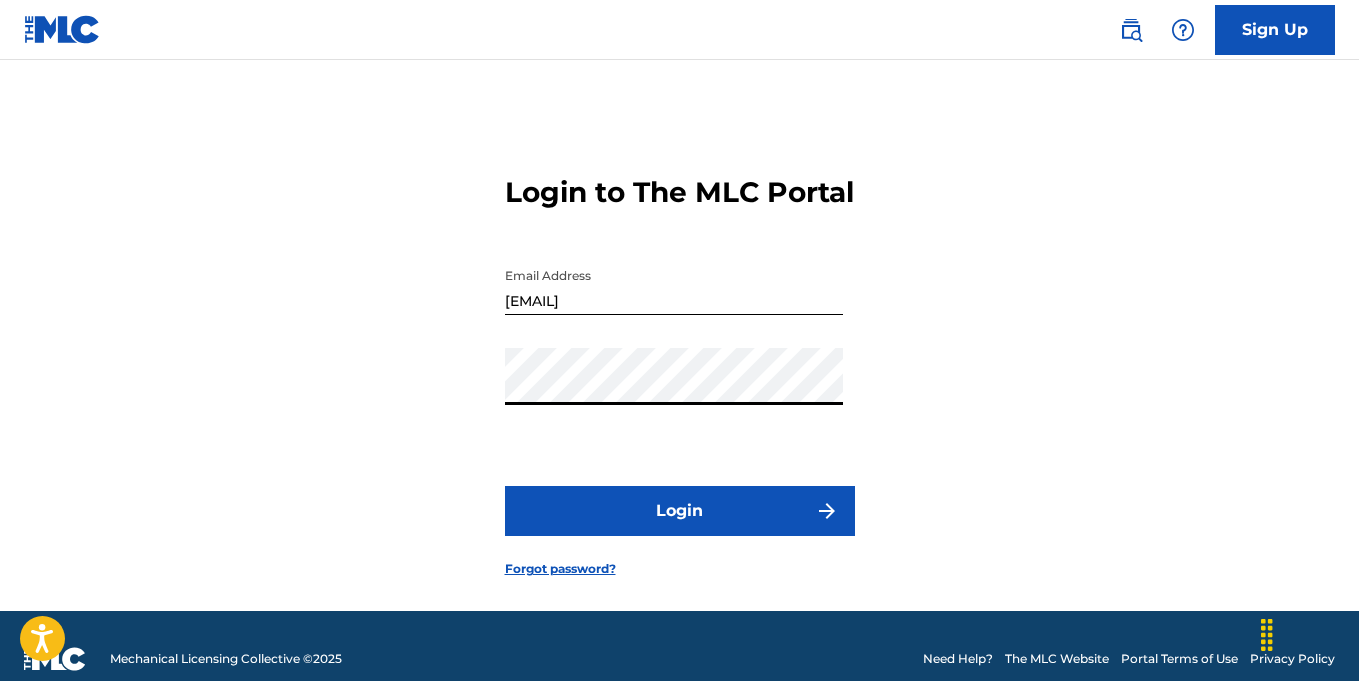 click on "Login" at bounding box center [680, 511] 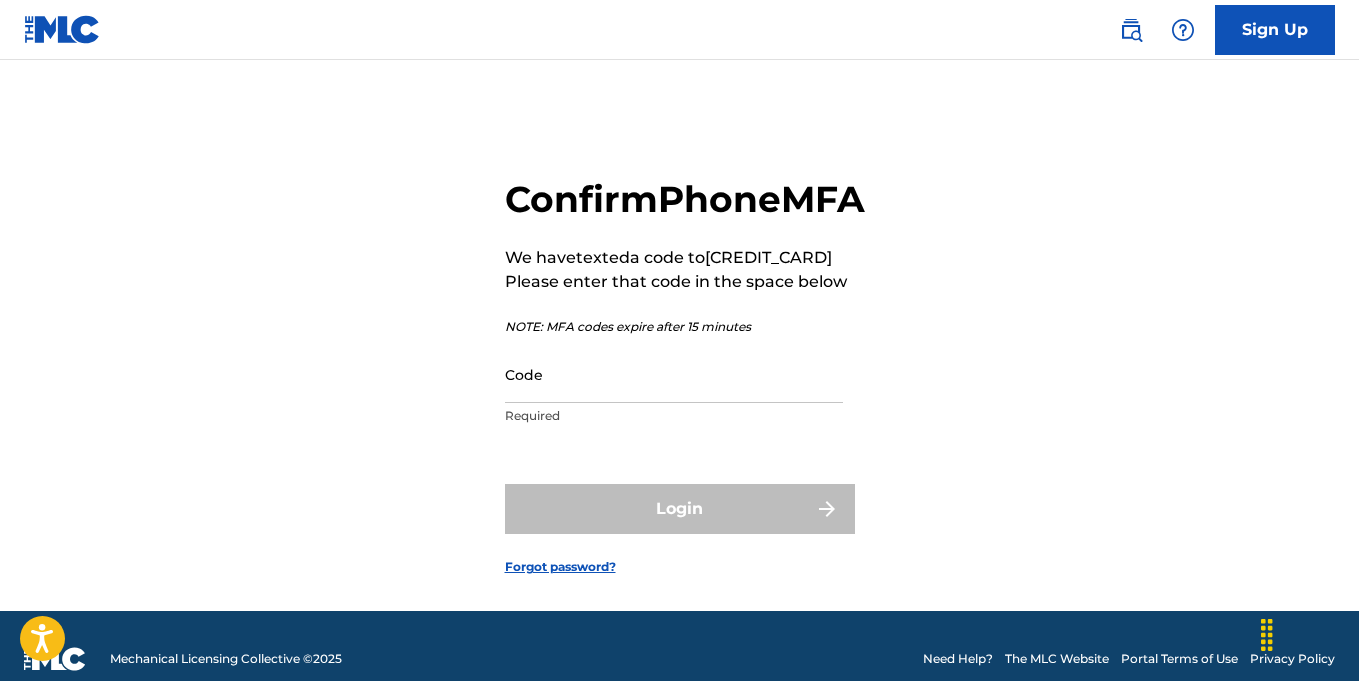 click on "Code" at bounding box center [674, 374] 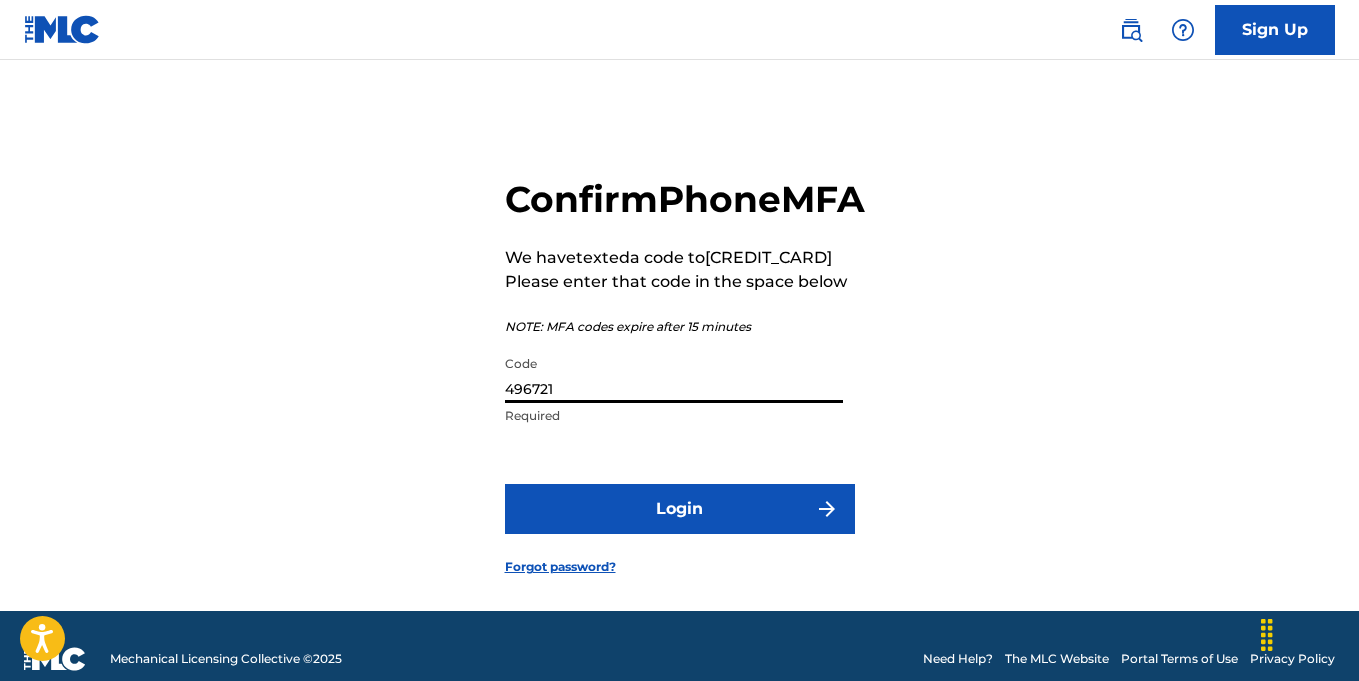 type on "496721" 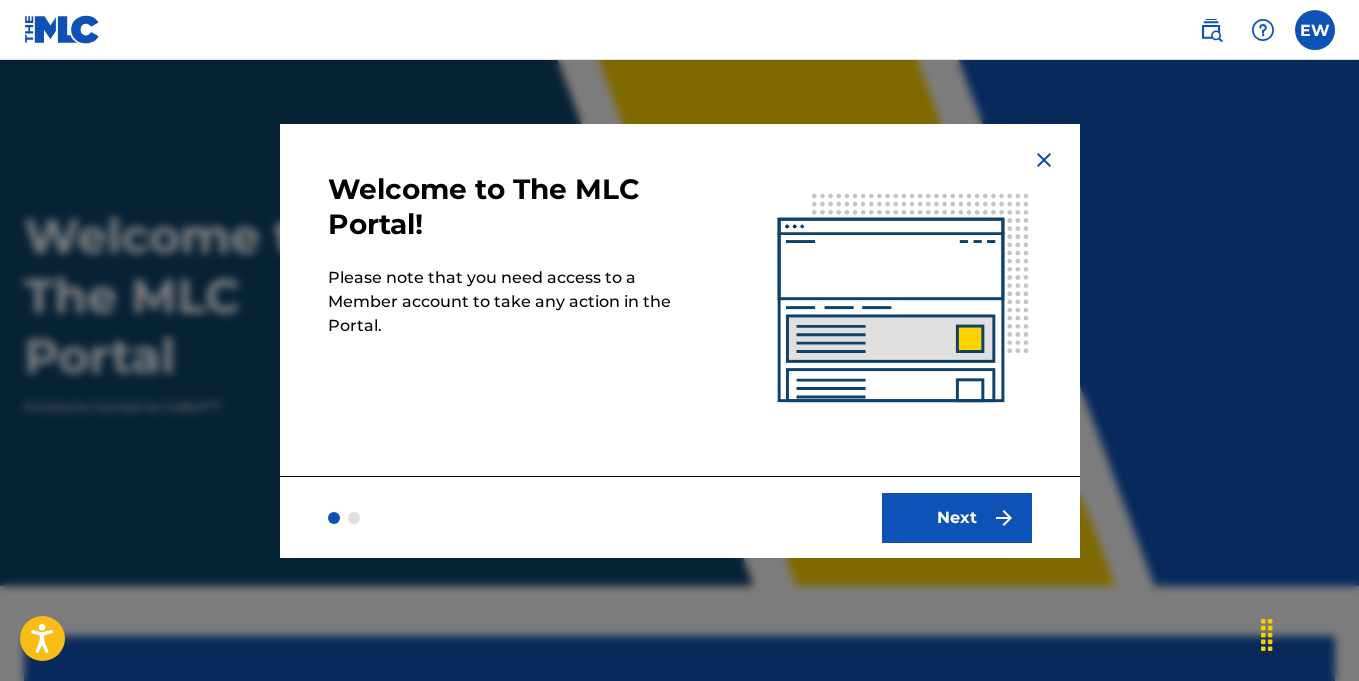 scroll, scrollTop: 0, scrollLeft: 0, axis: both 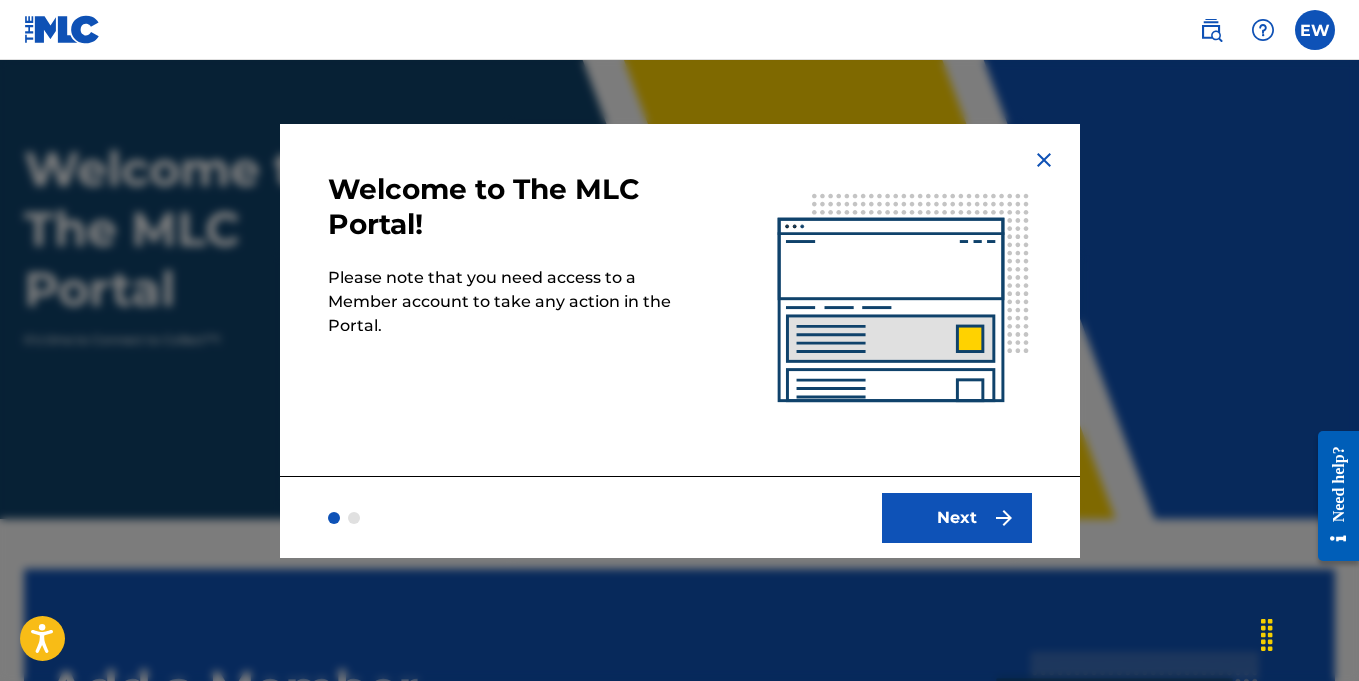 click on "Next" at bounding box center (957, 518) 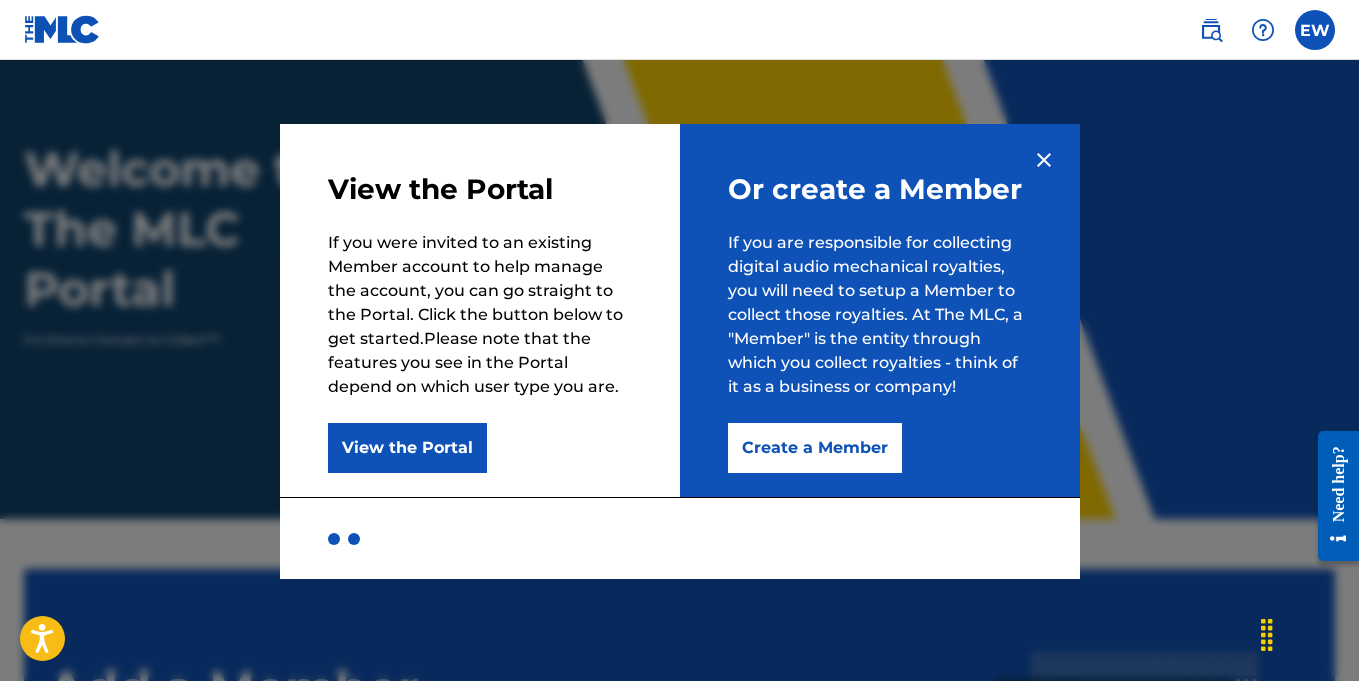 click on "Create a Member" at bounding box center [815, 448] 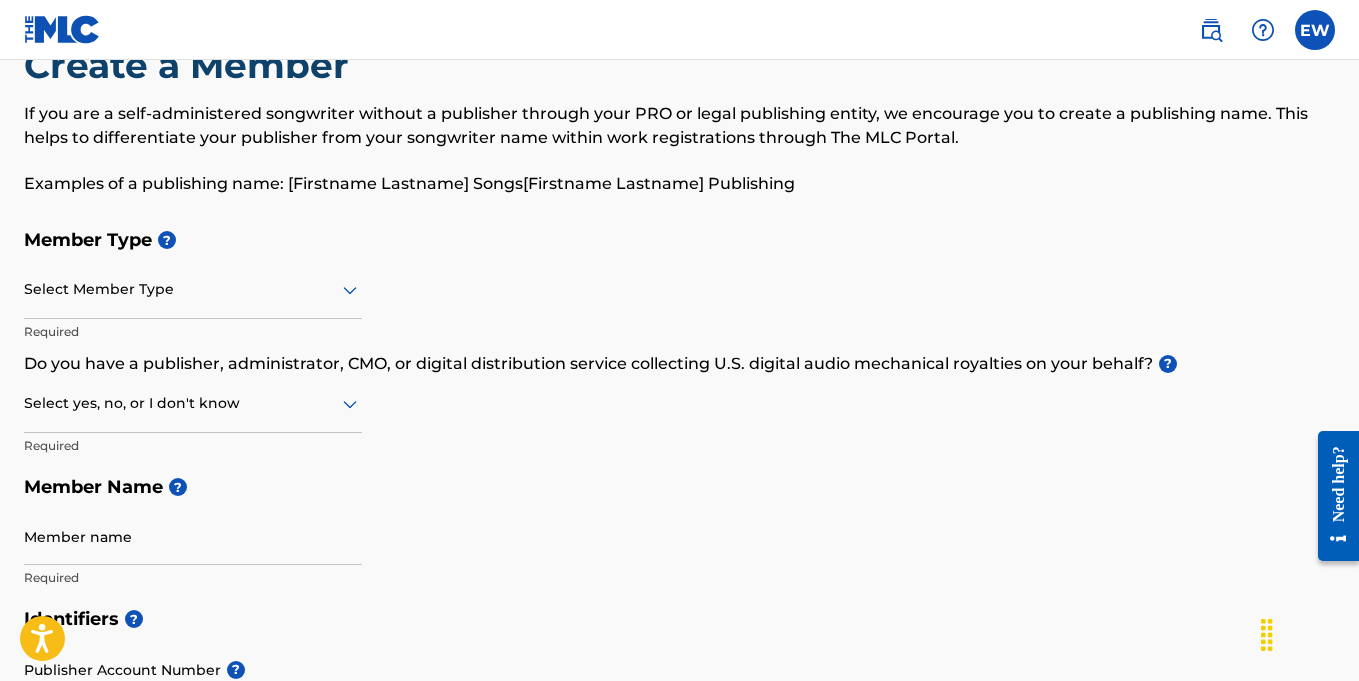 scroll, scrollTop: 0, scrollLeft: 0, axis: both 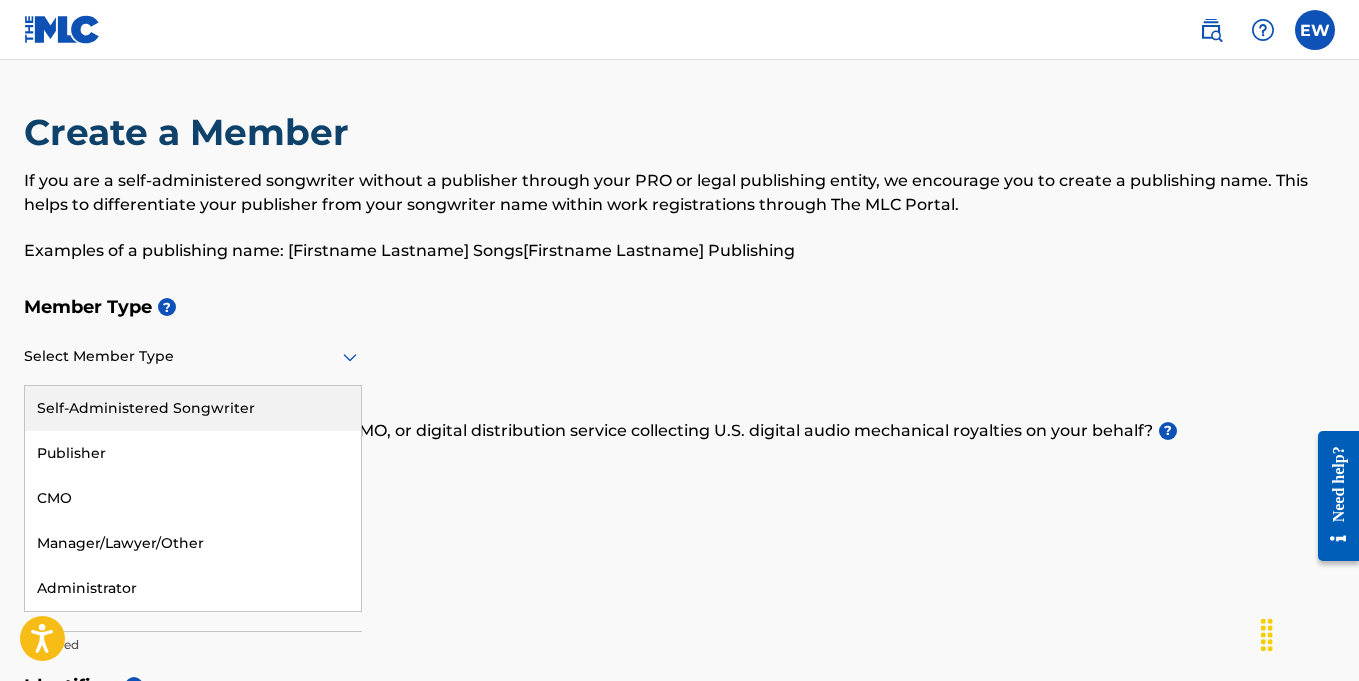 click 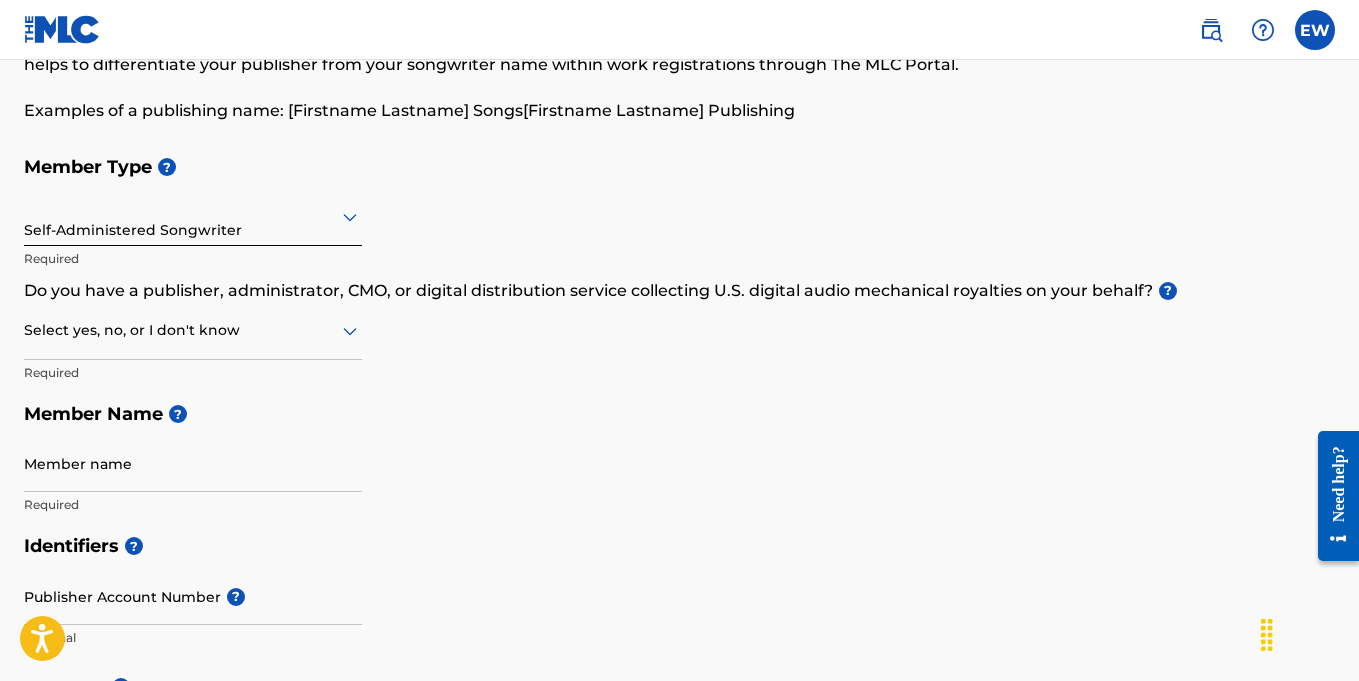 scroll, scrollTop: 141, scrollLeft: 0, axis: vertical 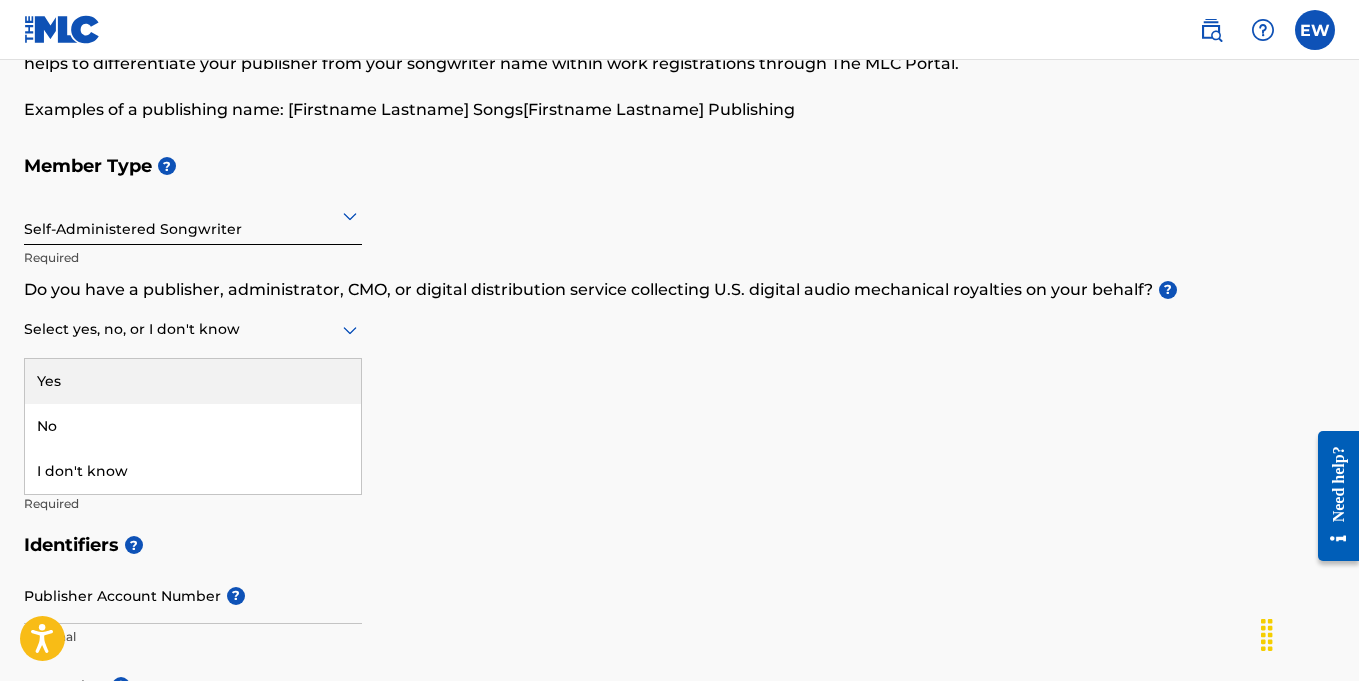 click 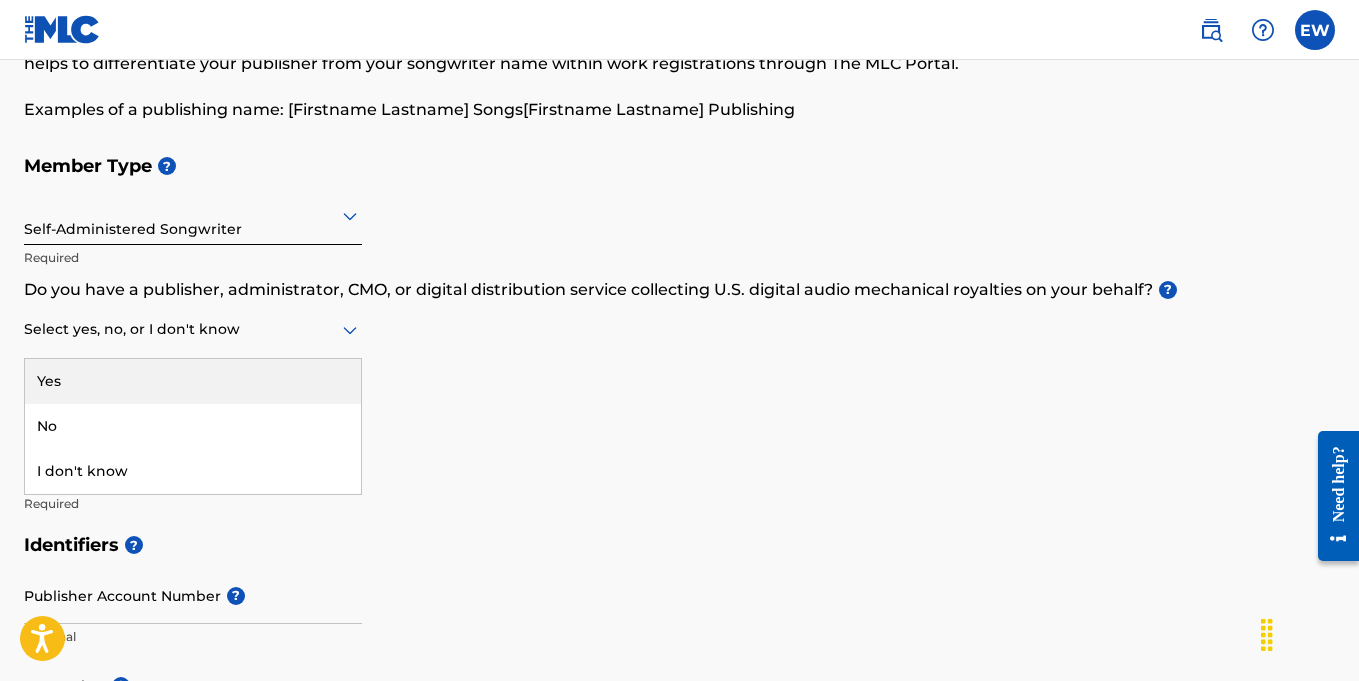 click on "Yes" at bounding box center [193, 381] 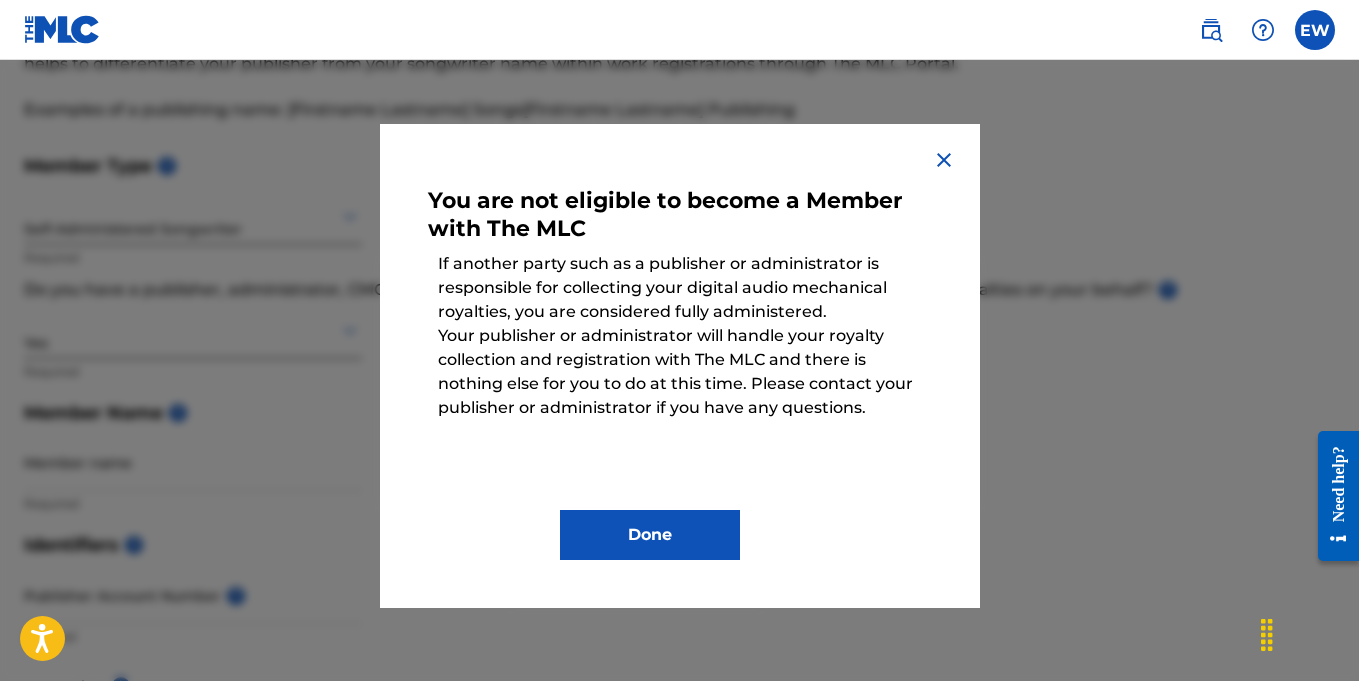 click at bounding box center [944, 160] 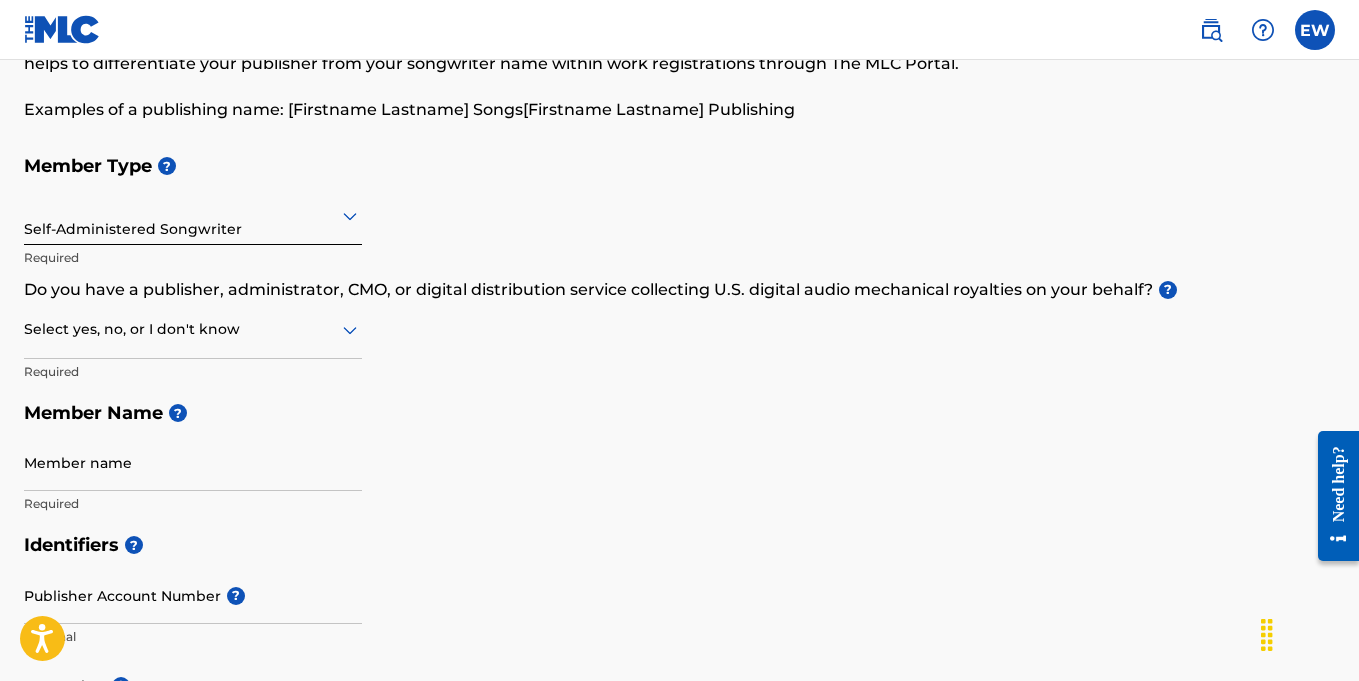 click 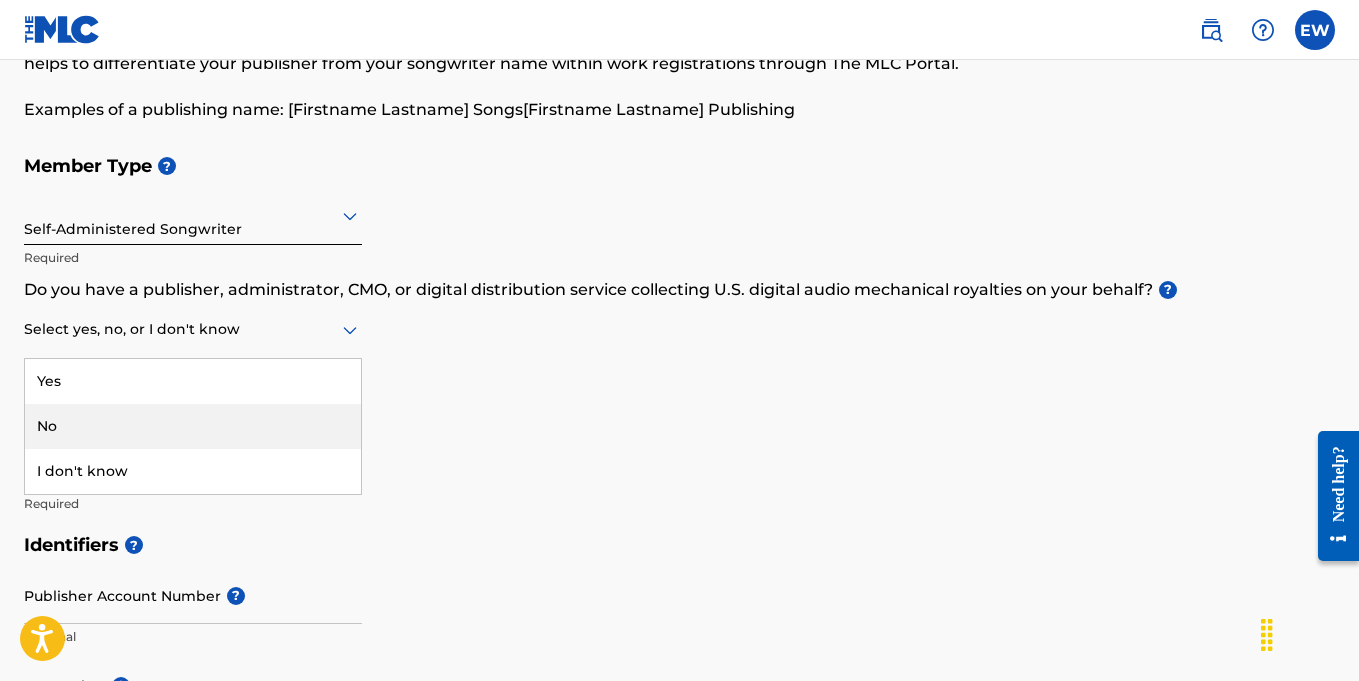 click on "No" at bounding box center (193, 426) 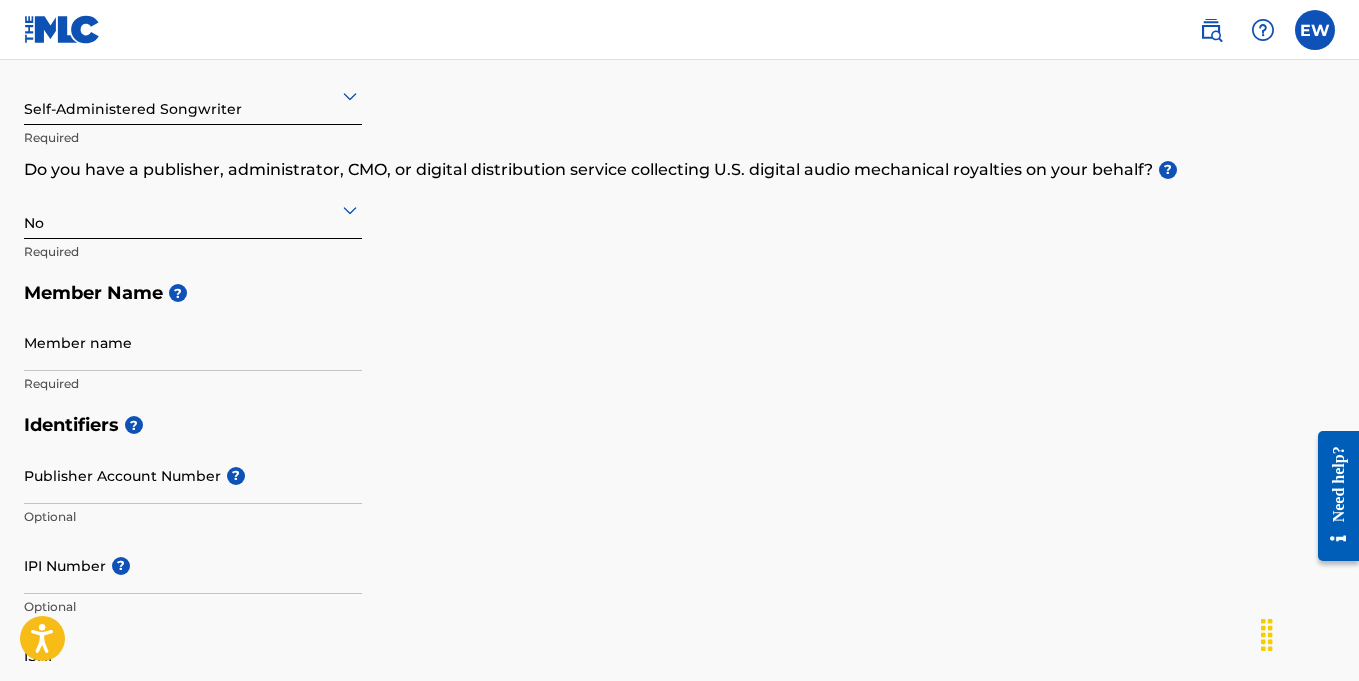 scroll, scrollTop: 265, scrollLeft: 0, axis: vertical 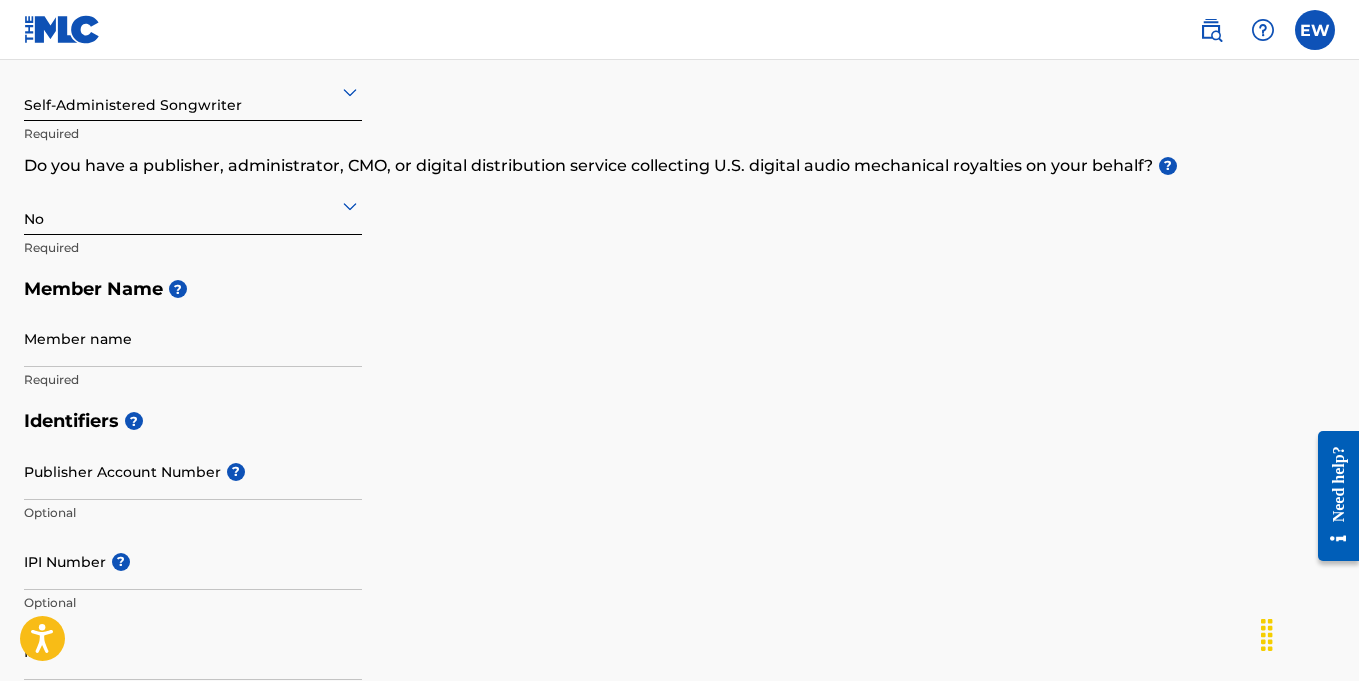 click on "Member name" at bounding box center [193, 338] 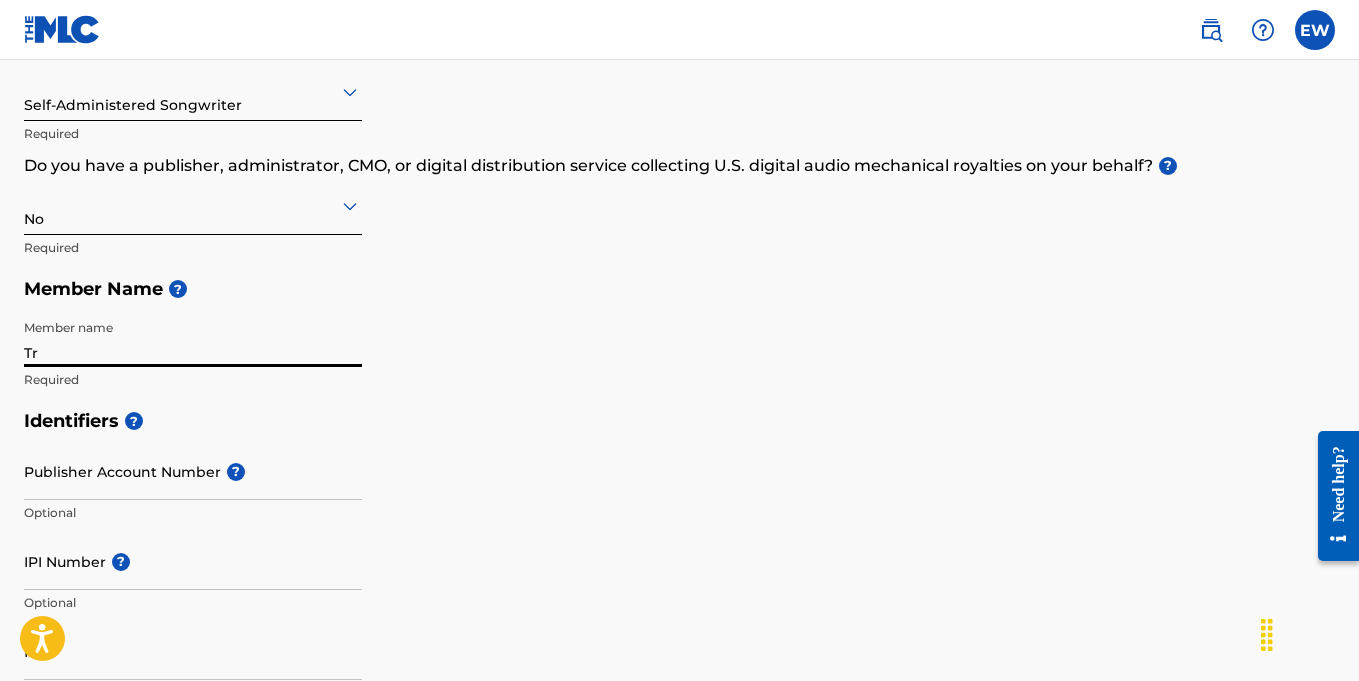 type on "T" 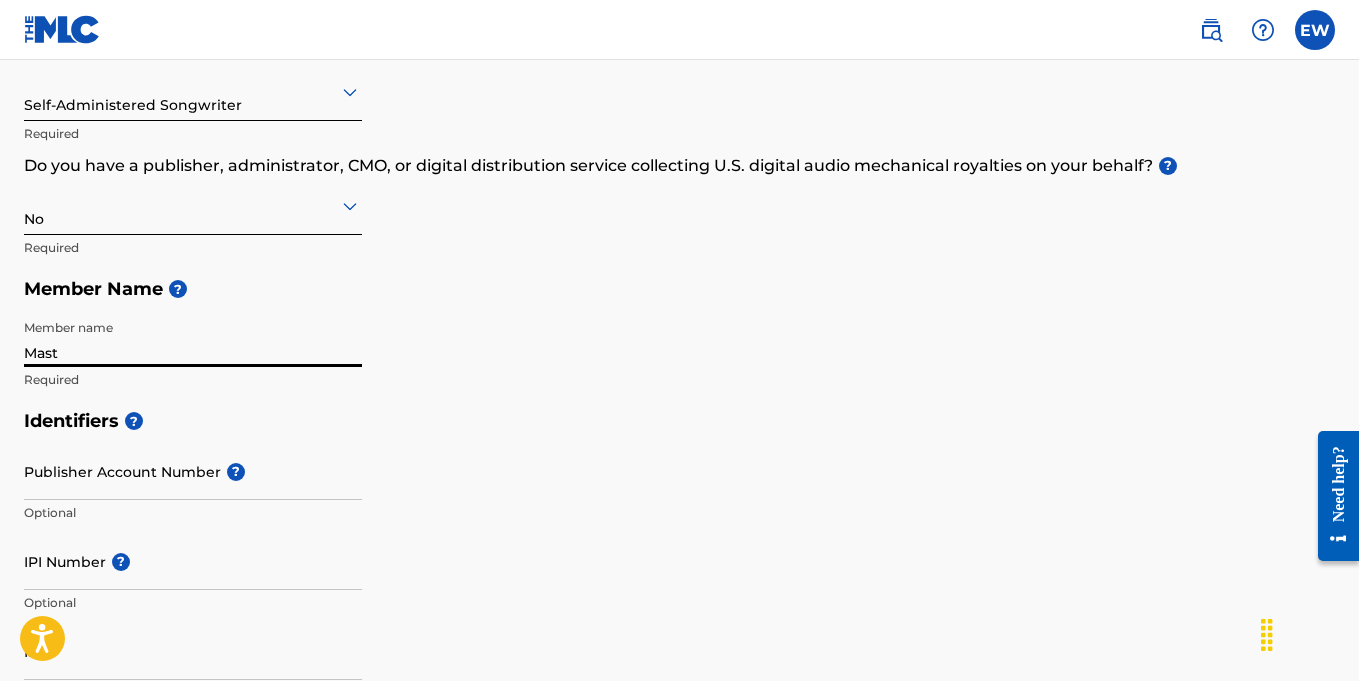 type on "Masta" 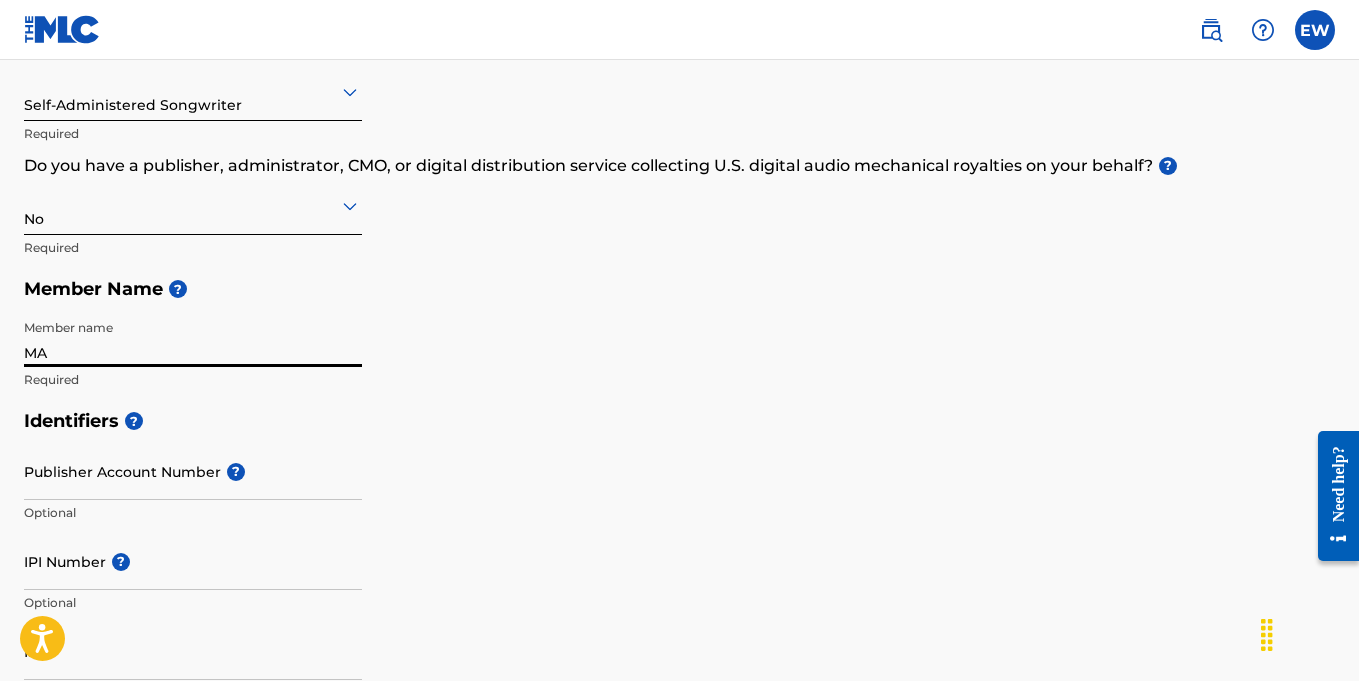 type on "M" 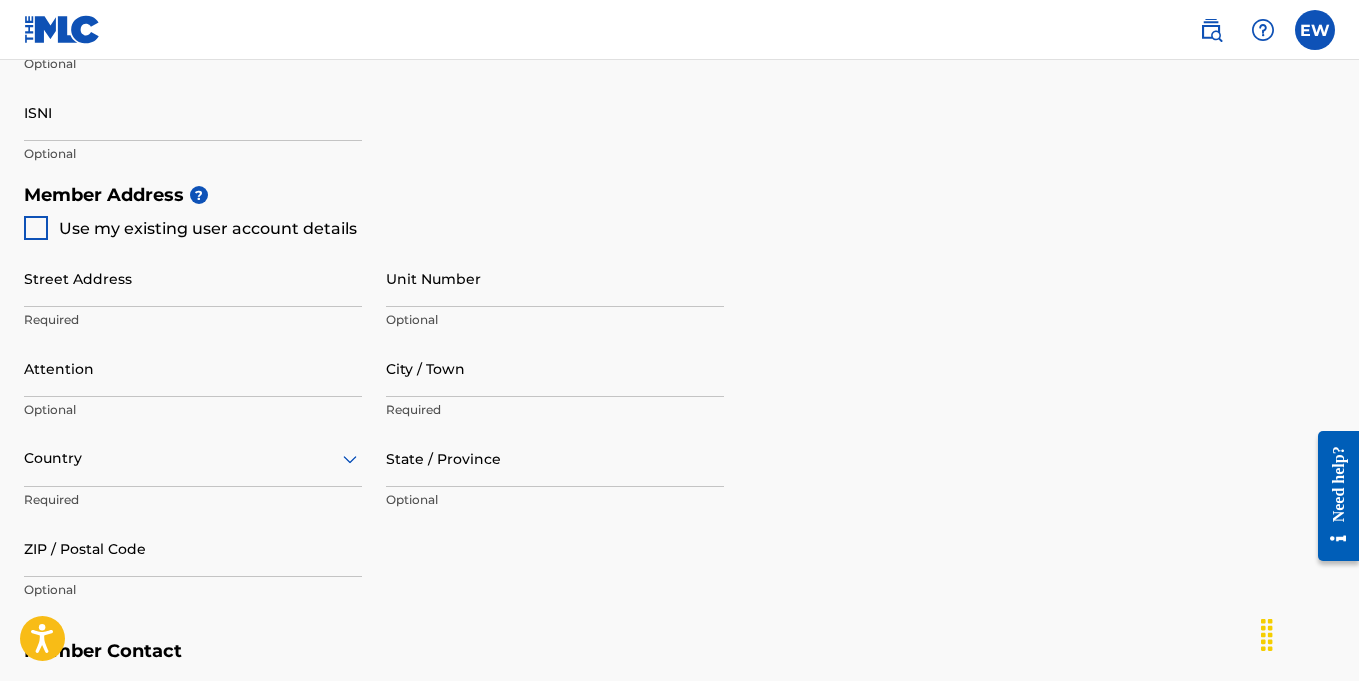 scroll, scrollTop: 806, scrollLeft: 0, axis: vertical 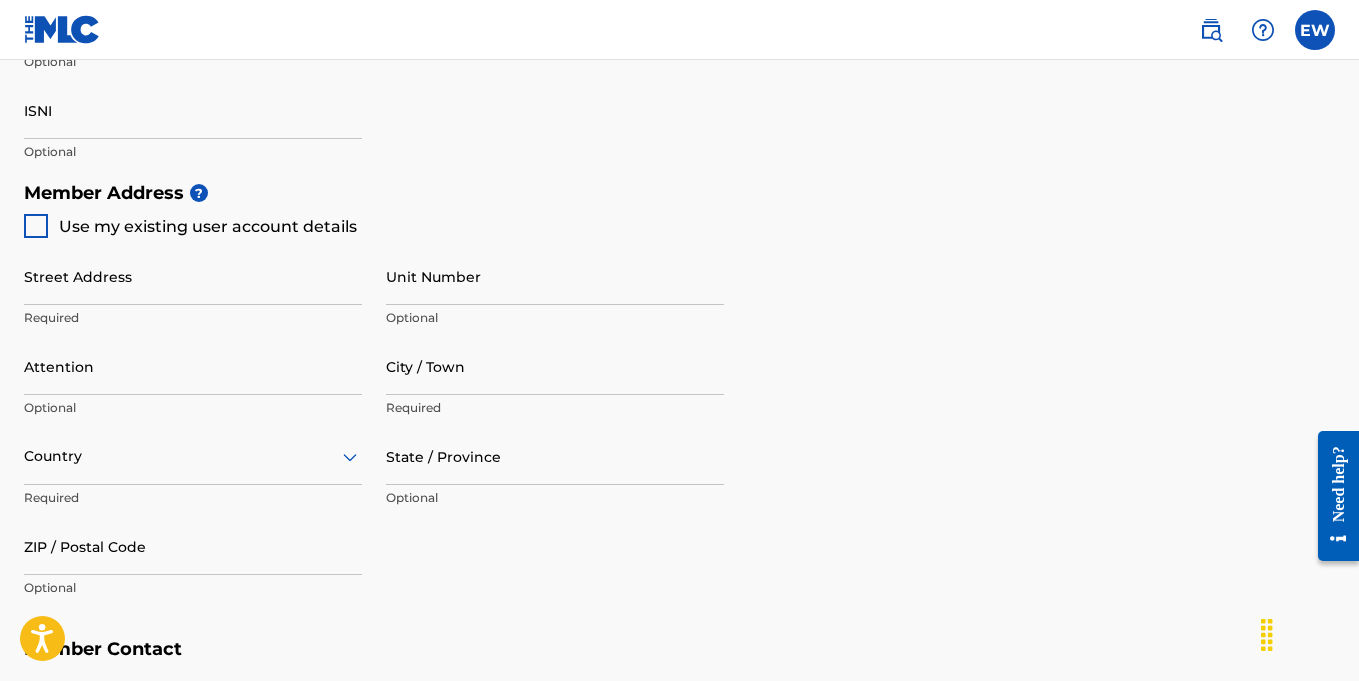 type on "True SKOO Musick" 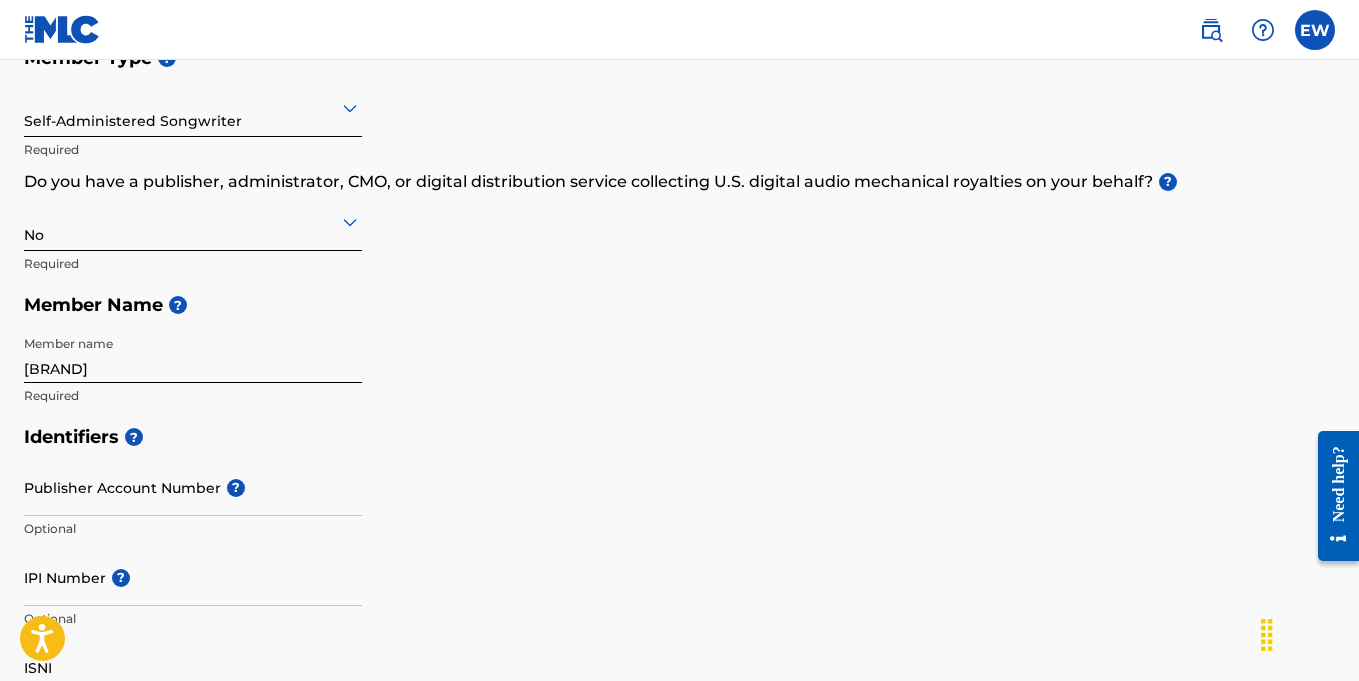 scroll, scrollTop: 253, scrollLeft: 0, axis: vertical 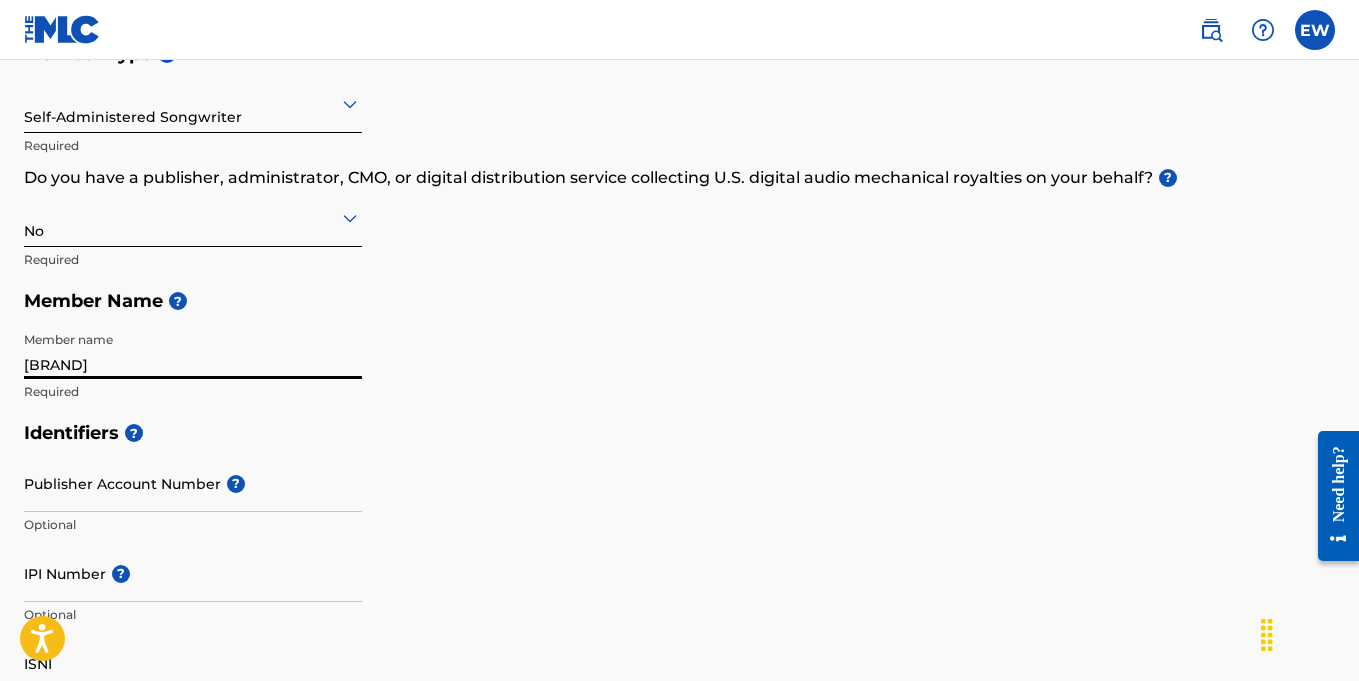 click on "True SKOO Musick" at bounding box center [193, 350] 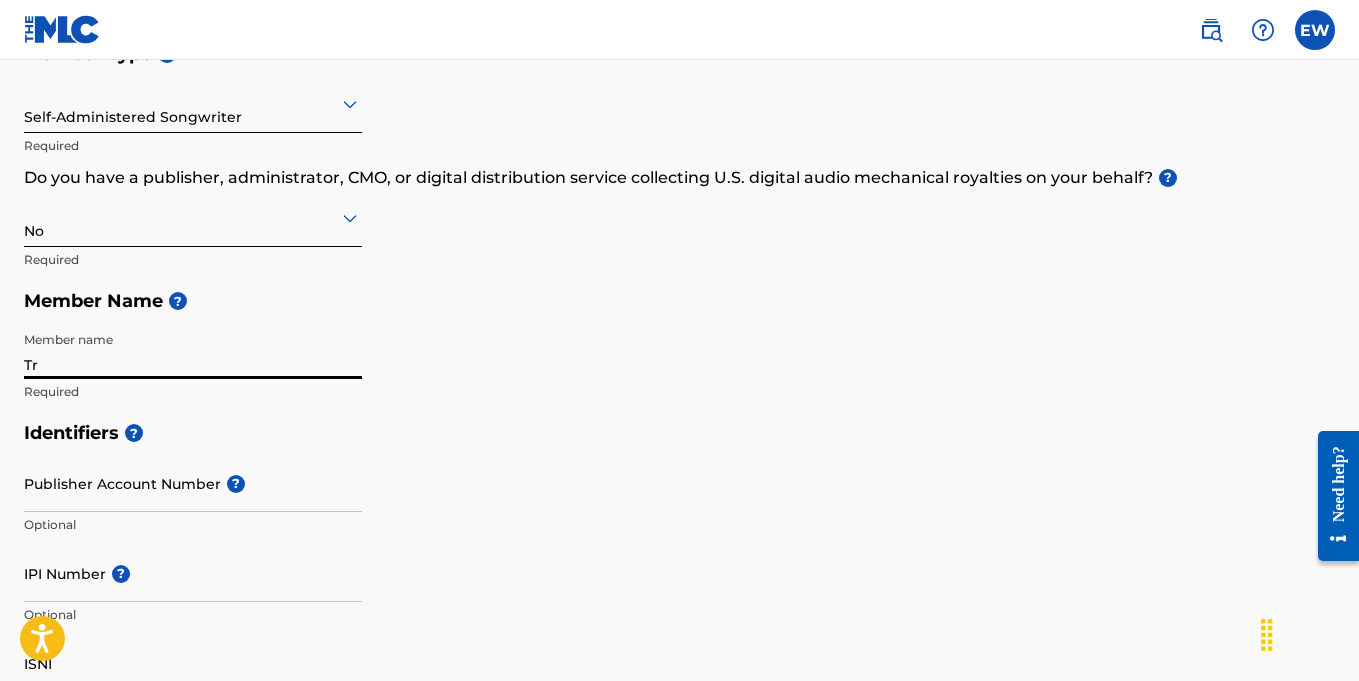 type on "T" 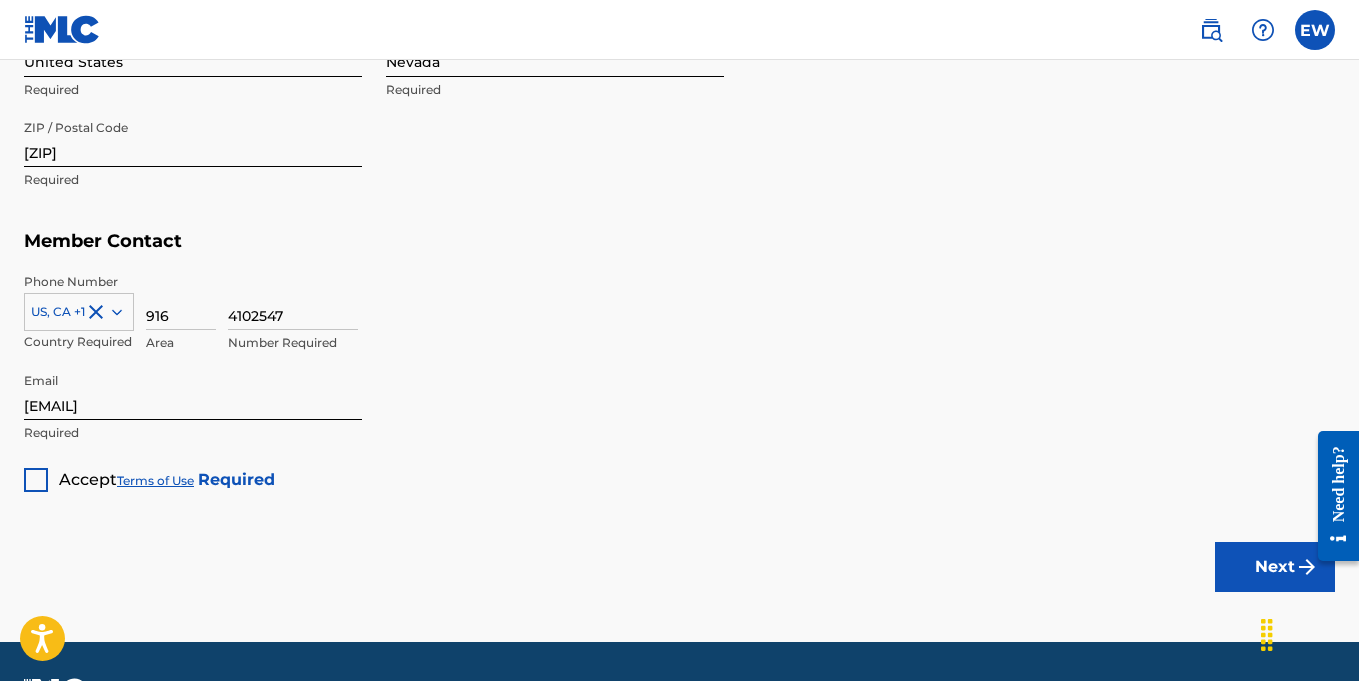 scroll, scrollTop: 1271, scrollLeft: 0, axis: vertical 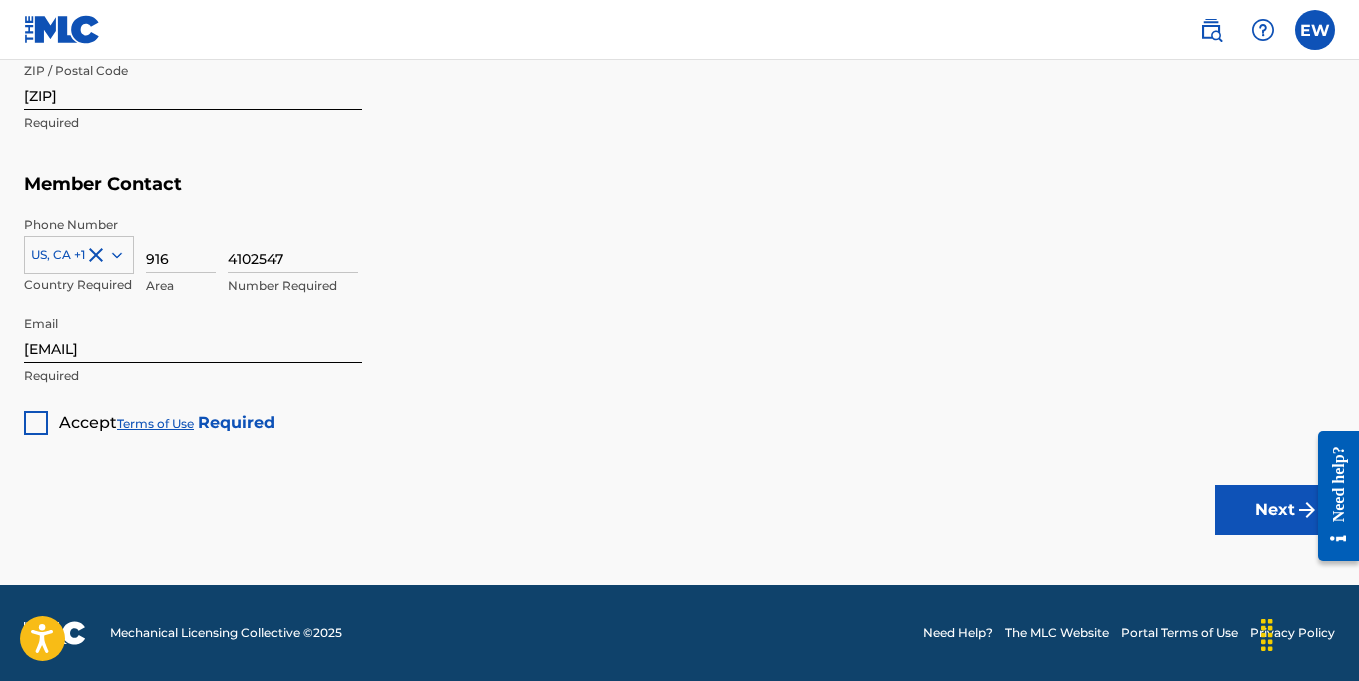 type on "Earl Williams" 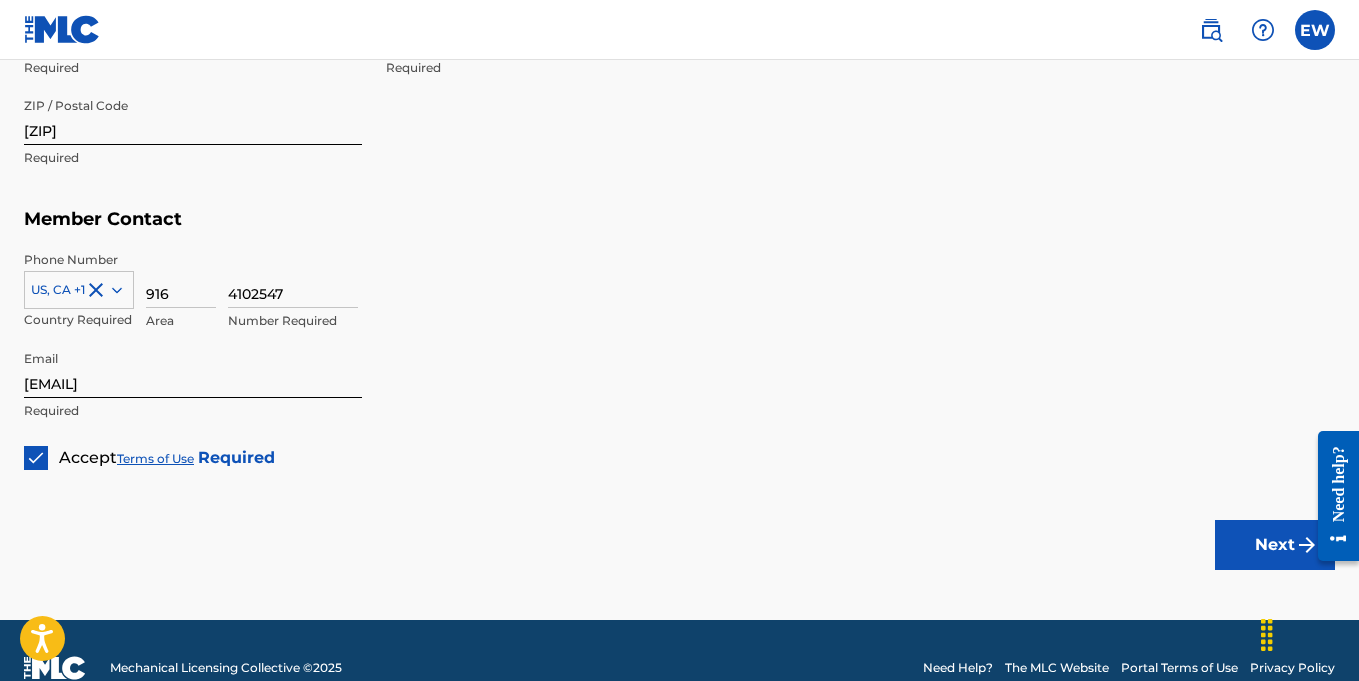 scroll, scrollTop: 1271, scrollLeft: 0, axis: vertical 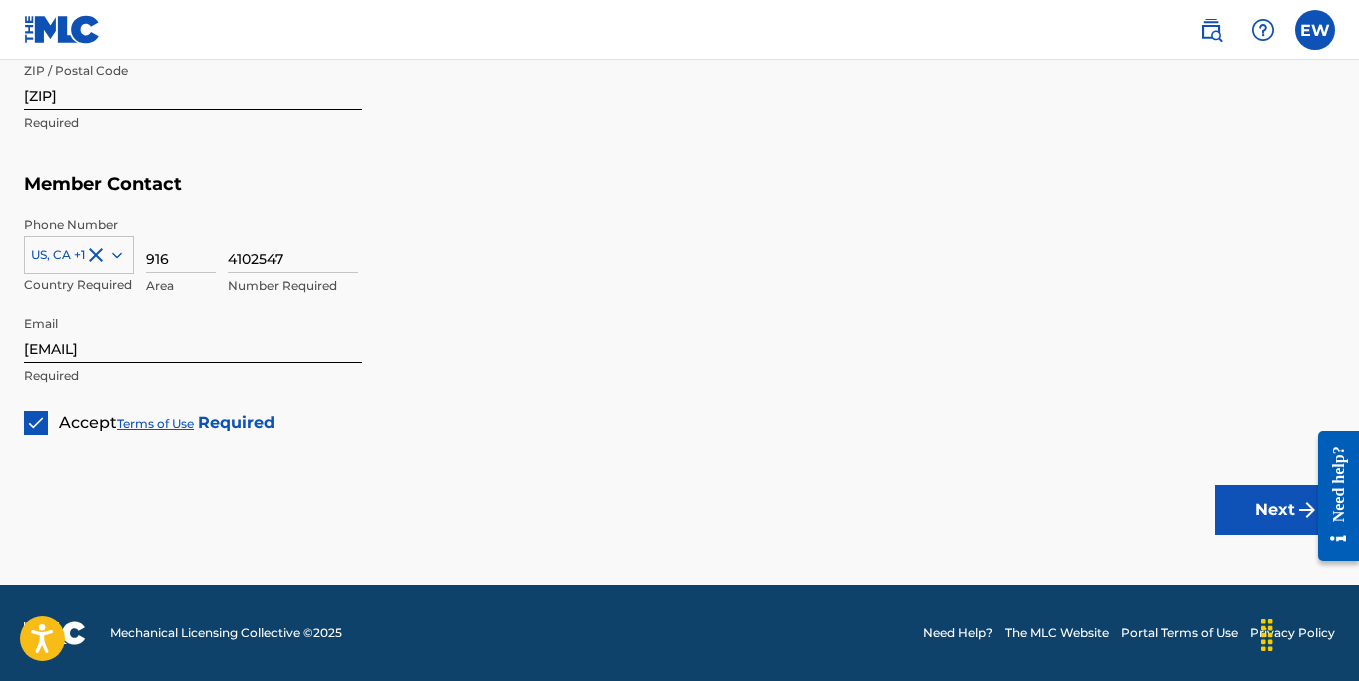 click on "Next" at bounding box center (1275, 510) 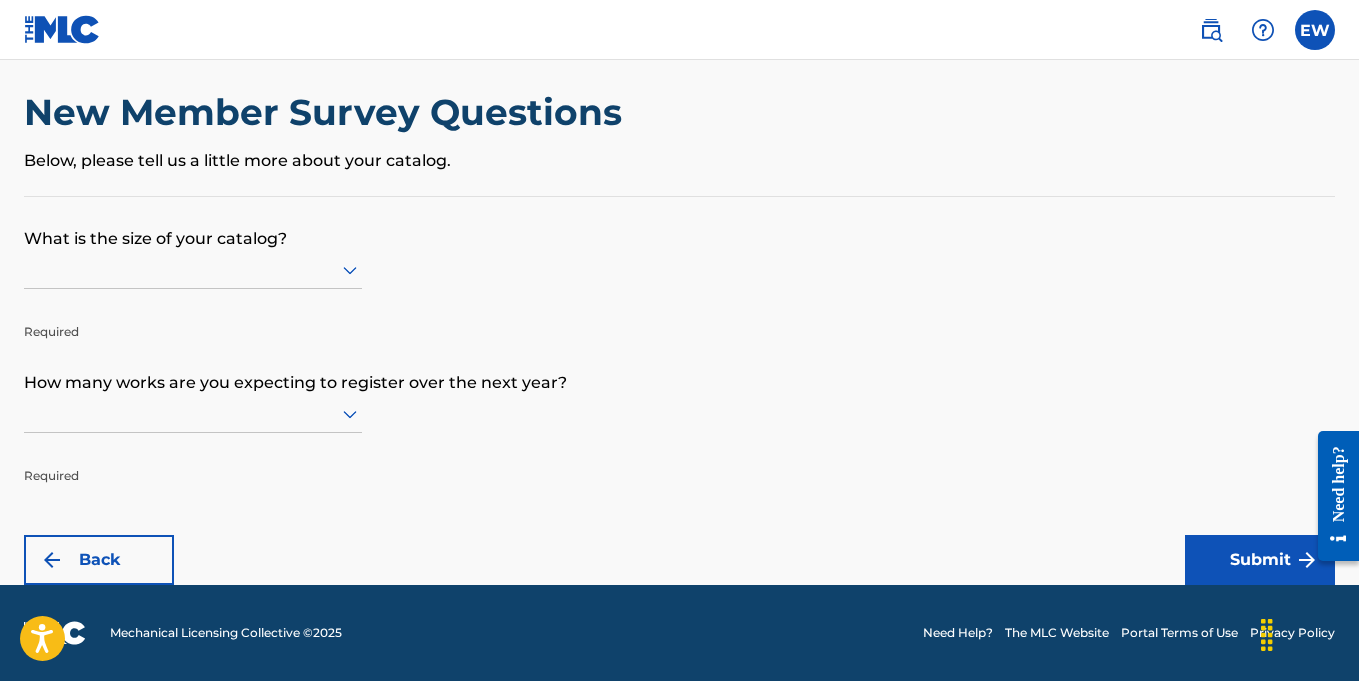 scroll, scrollTop: 0, scrollLeft: 0, axis: both 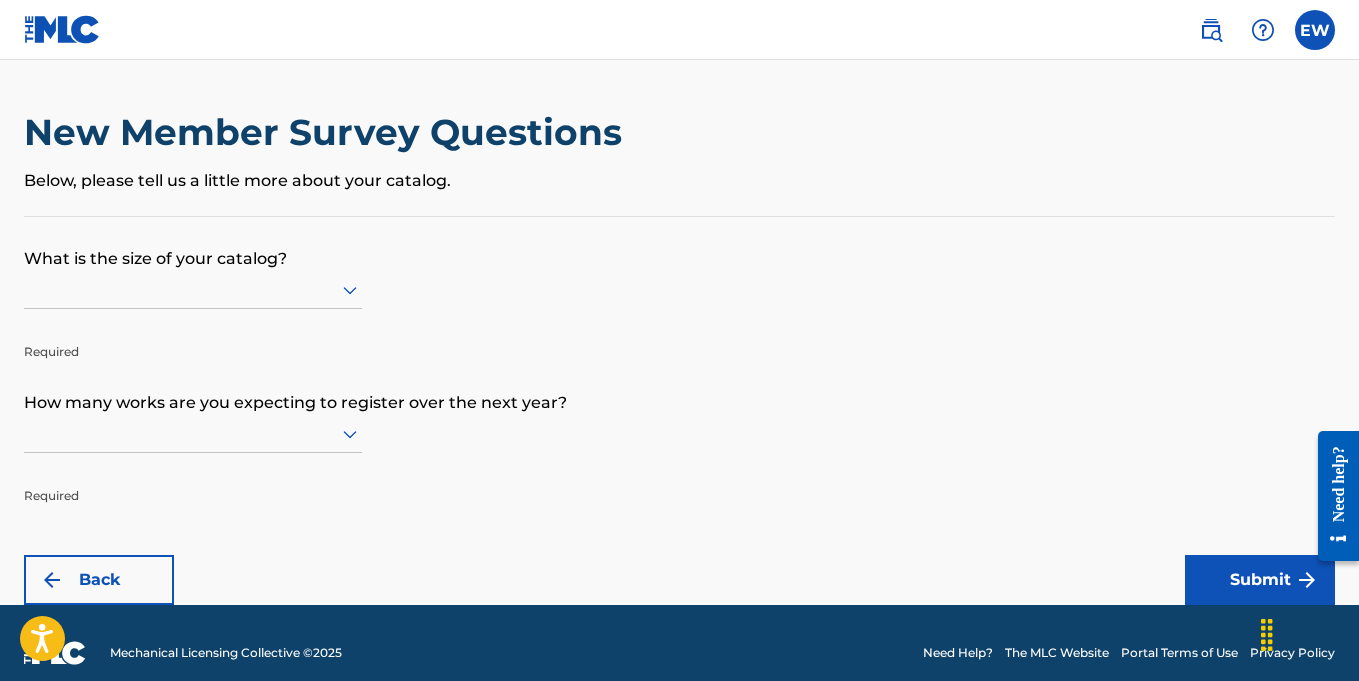 click 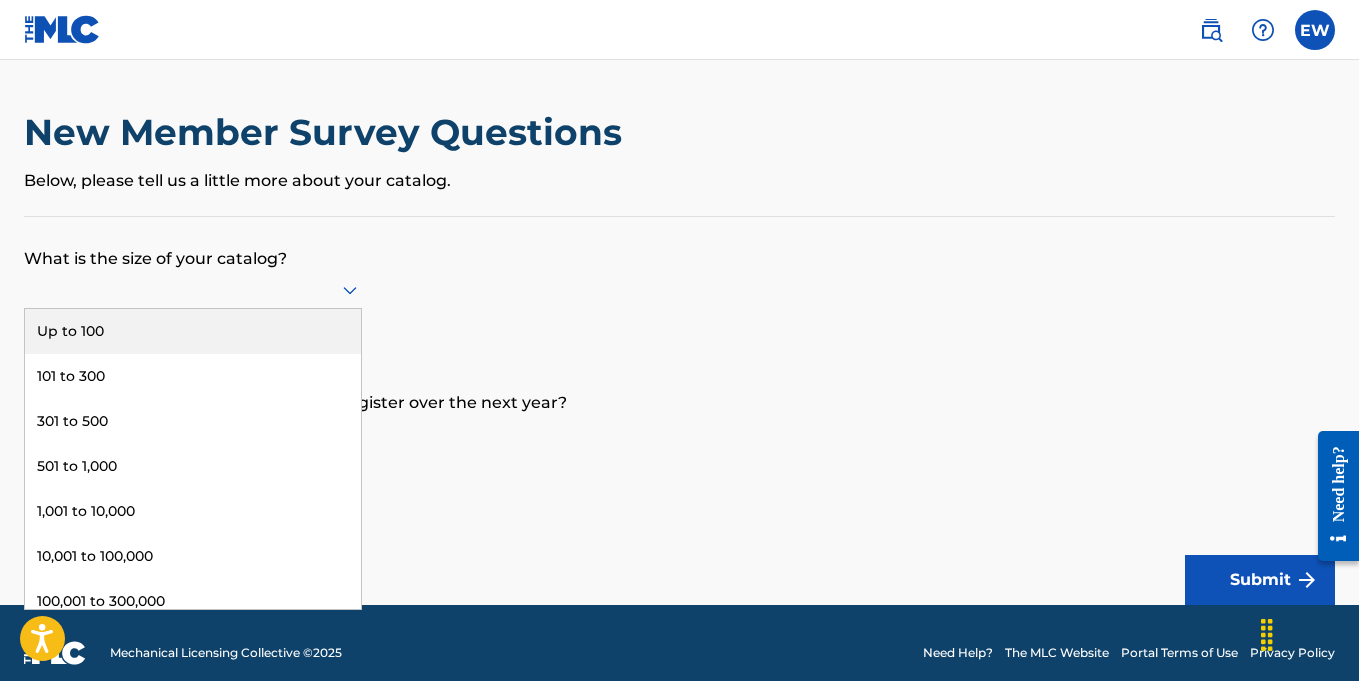click 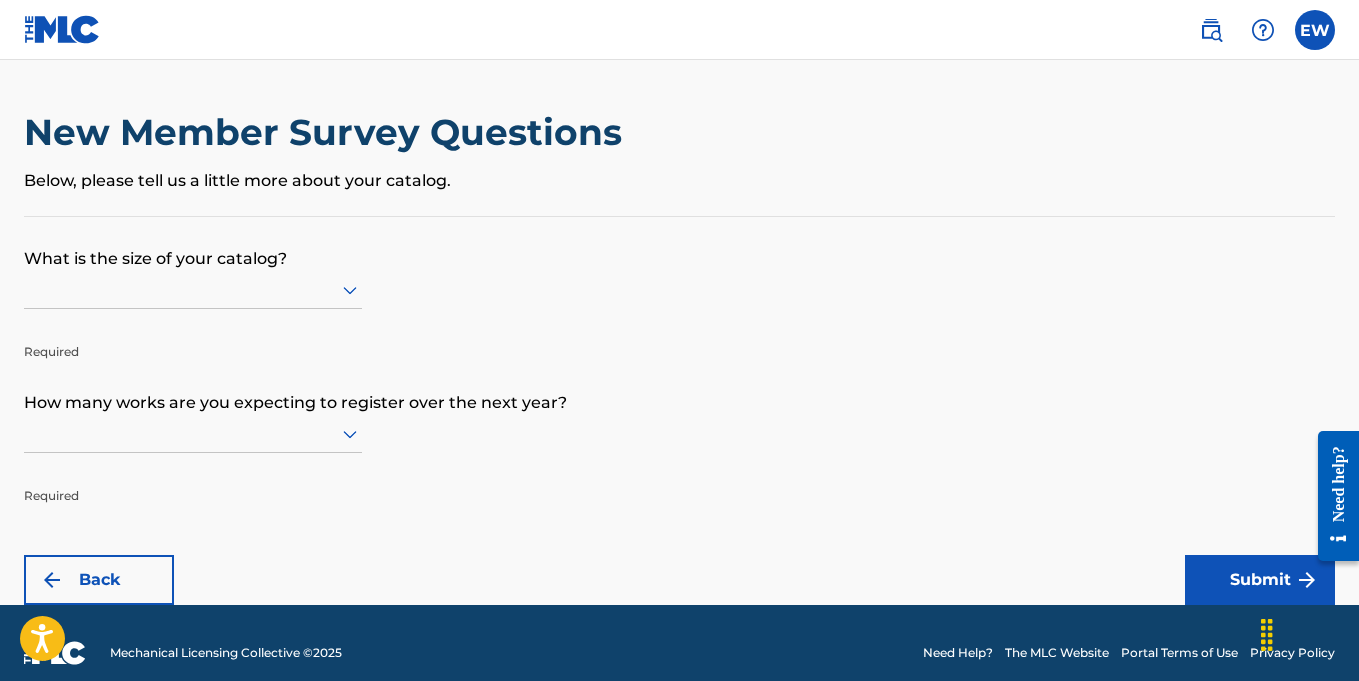 click on "Below, please tell us a little more about your catalog." at bounding box center (679, 181) 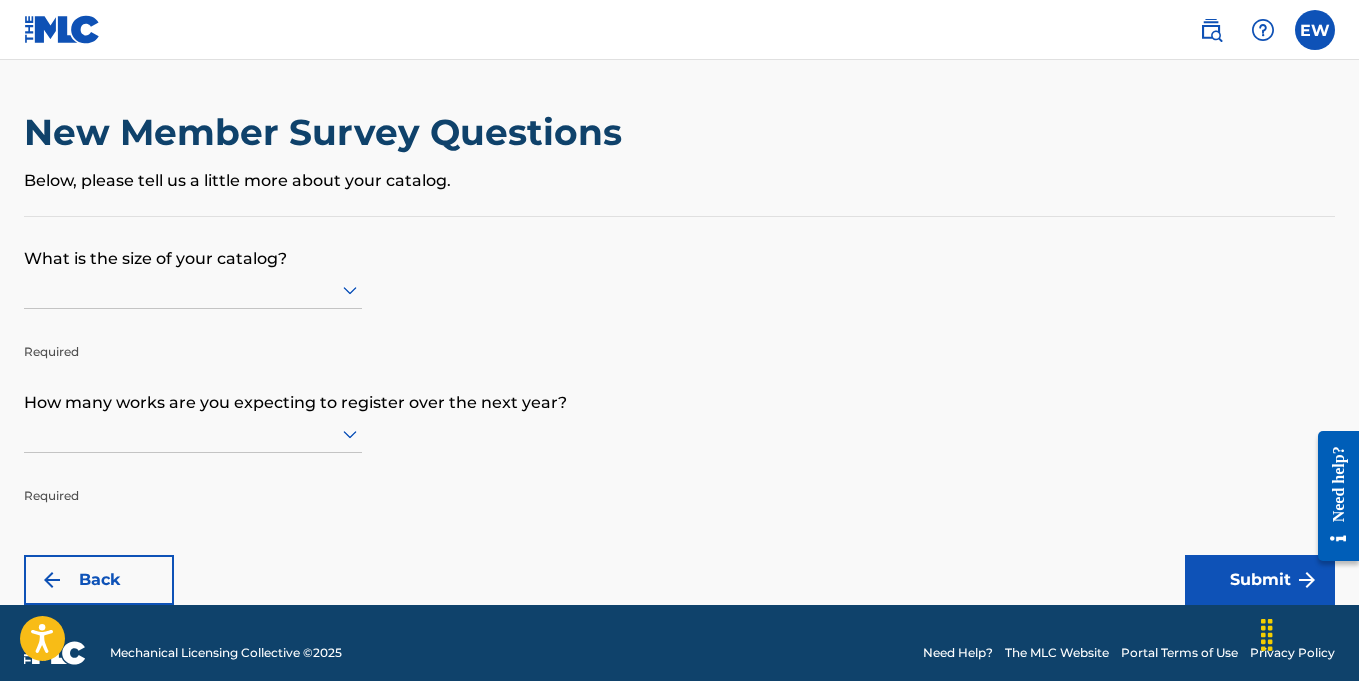 click on "What is the size of your catalog? Required How many works are you expecting to register over the next year? Required Back Submit" at bounding box center [679, 411] 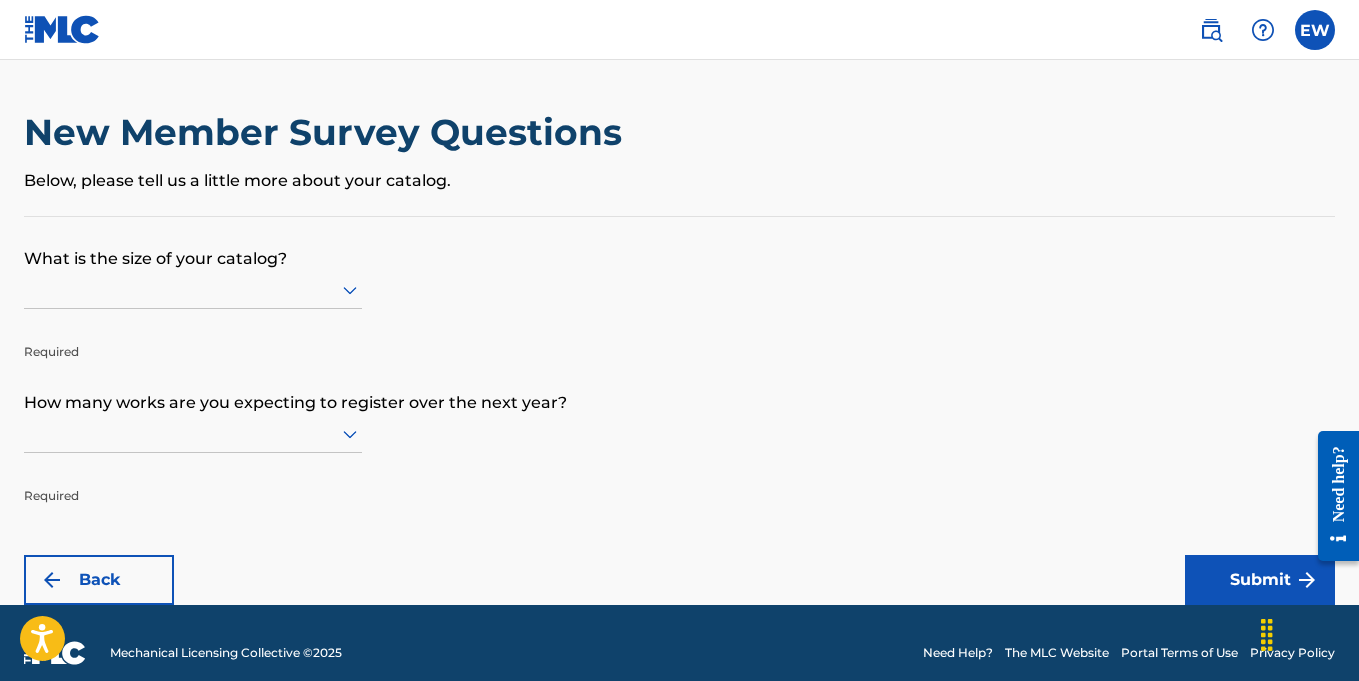 click 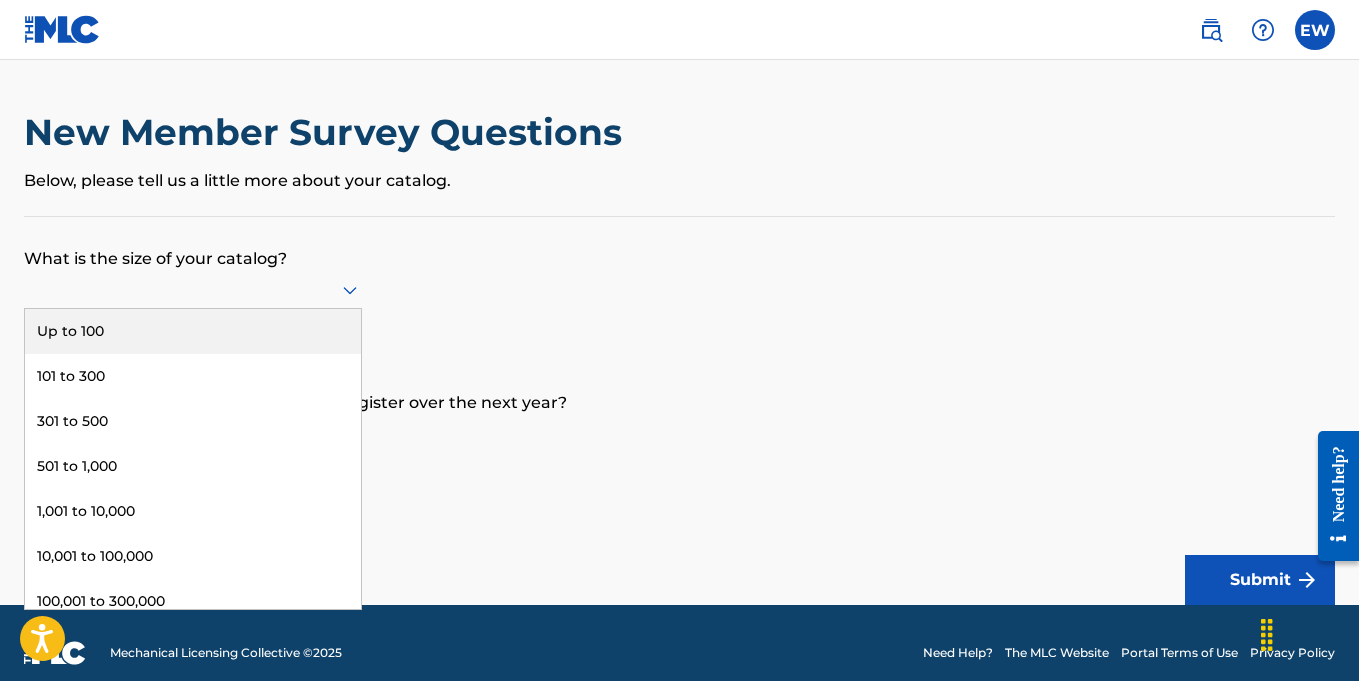 click on "Up to 100" at bounding box center [193, 331] 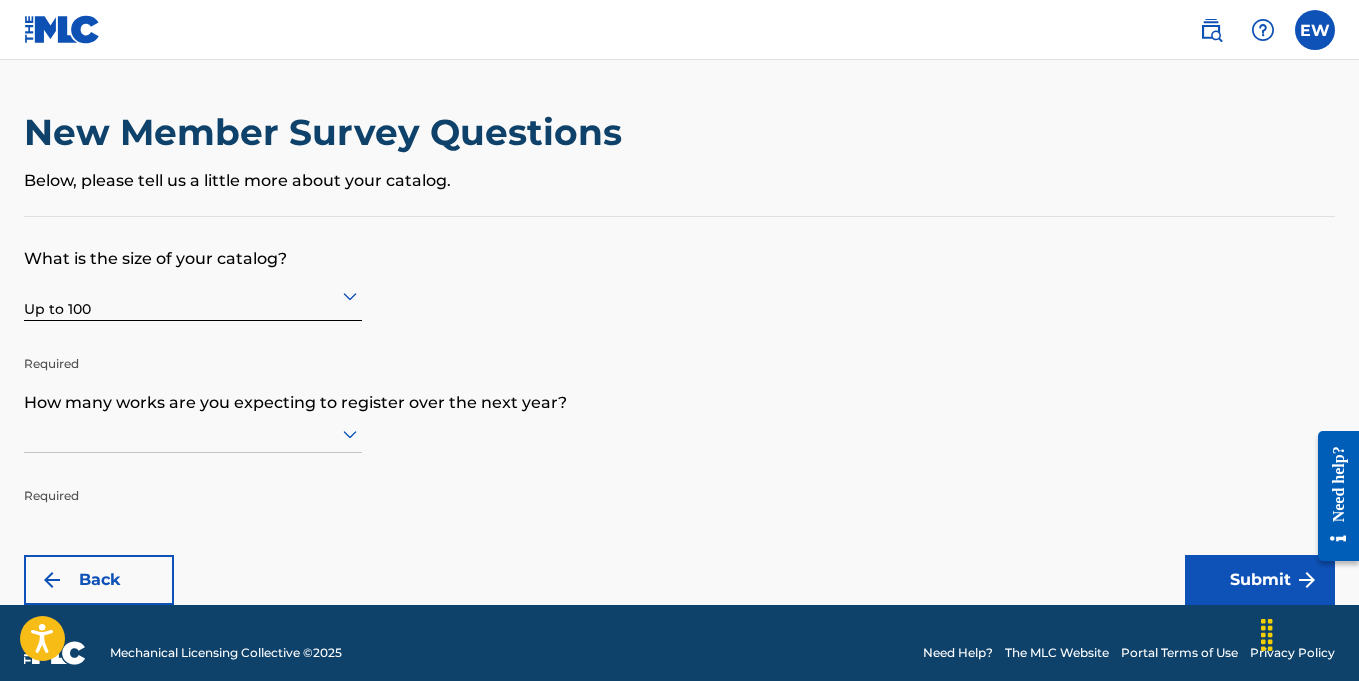 scroll, scrollTop: 20, scrollLeft: 0, axis: vertical 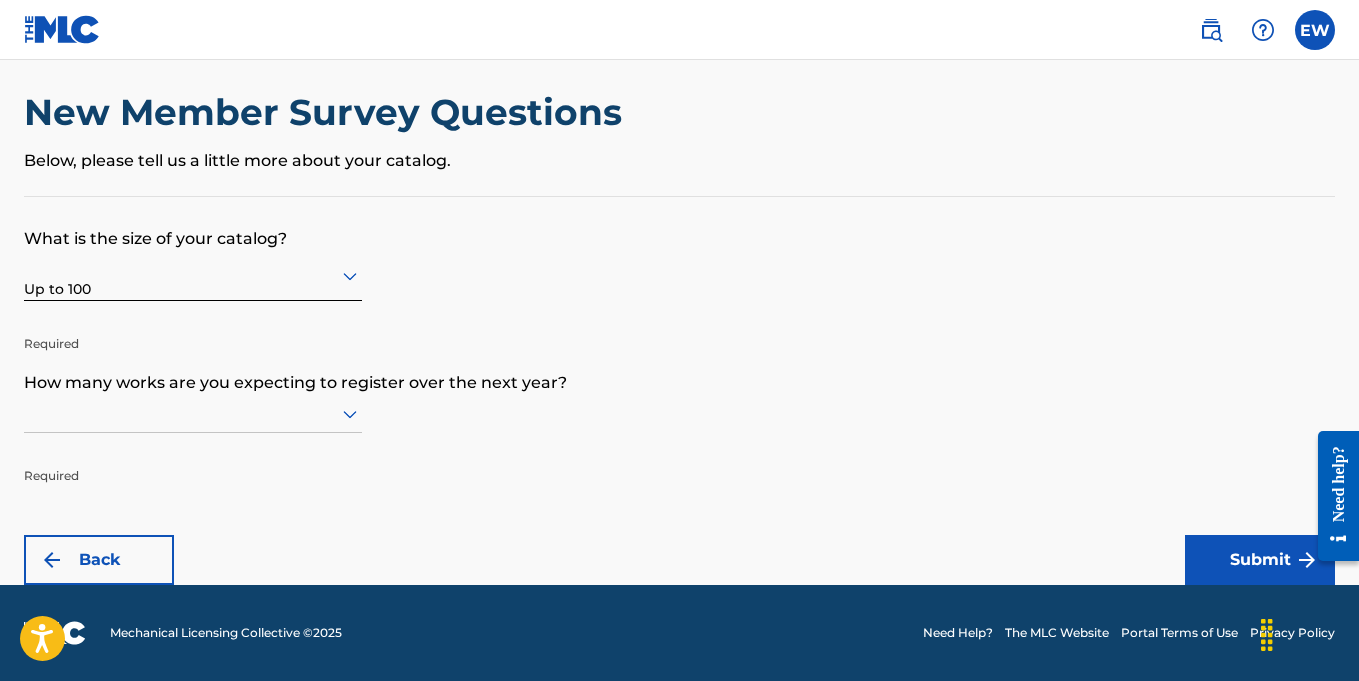 click 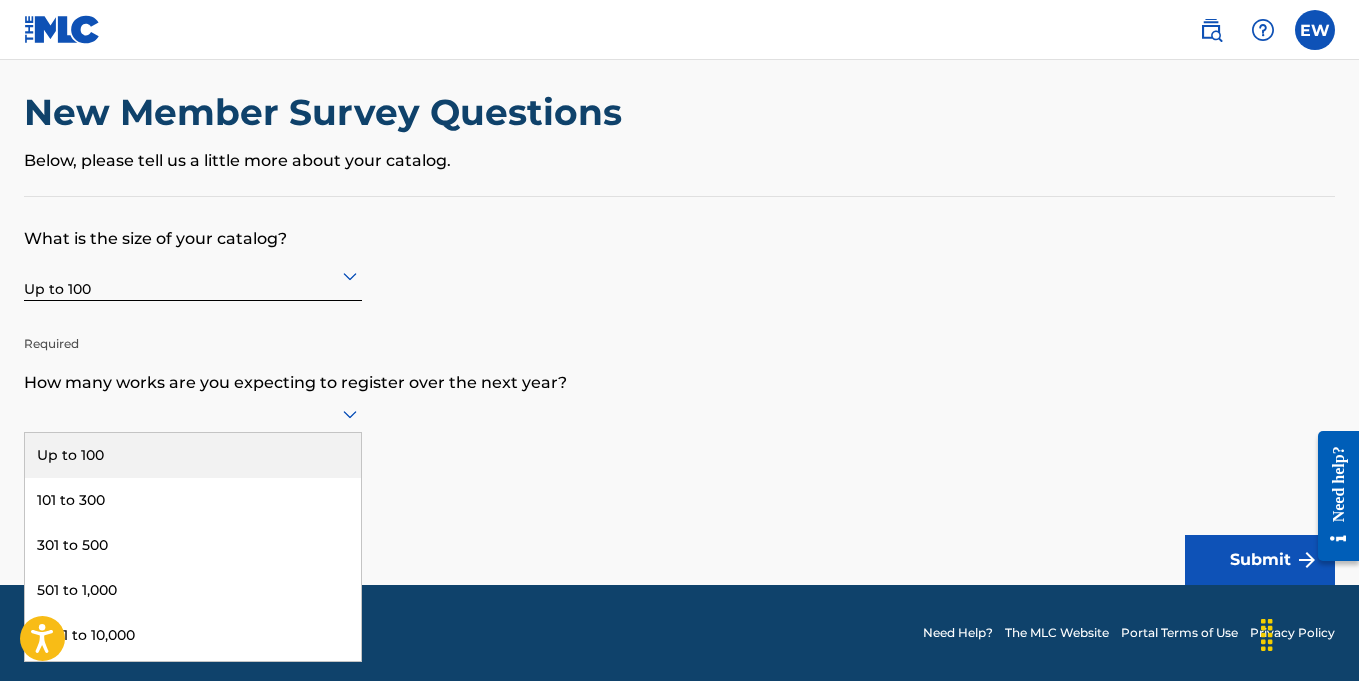 click on "Up to 100" at bounding box center (193, 455) 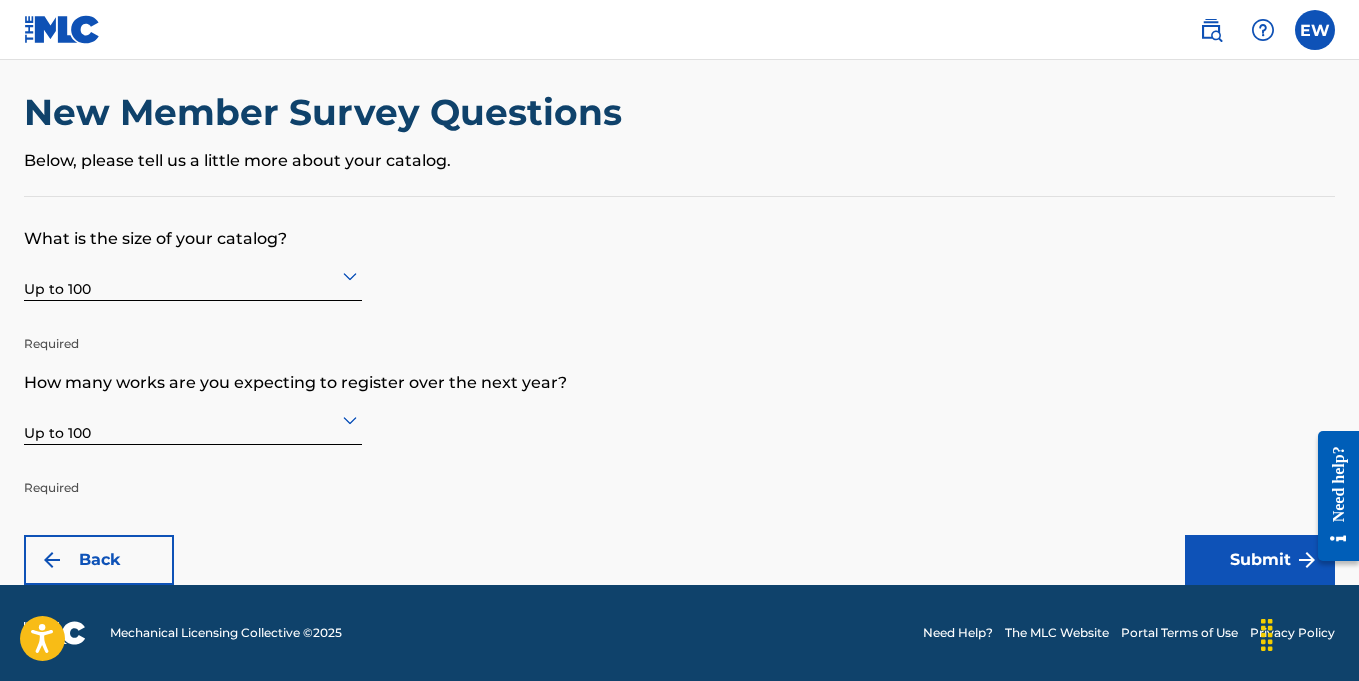 click on "Submit" at bounding box center (1260, 560) 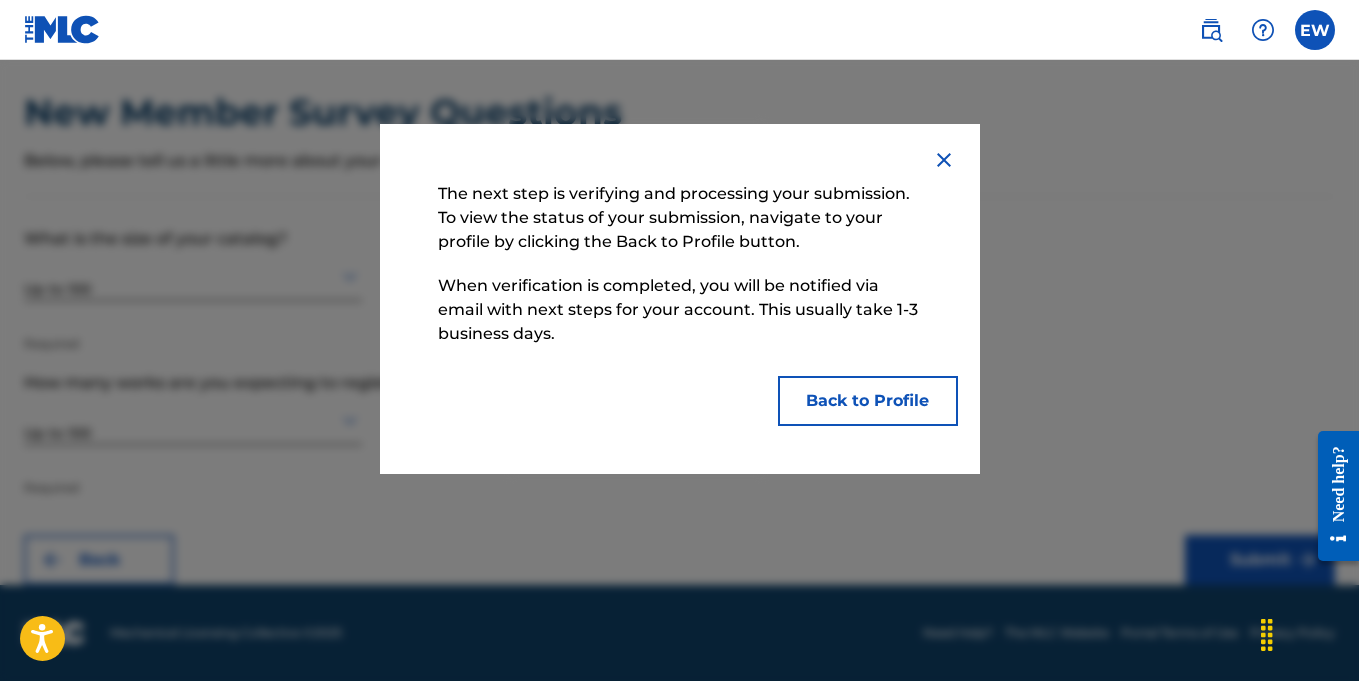 click on "Back to Profile" at bounding box center (868, 401) 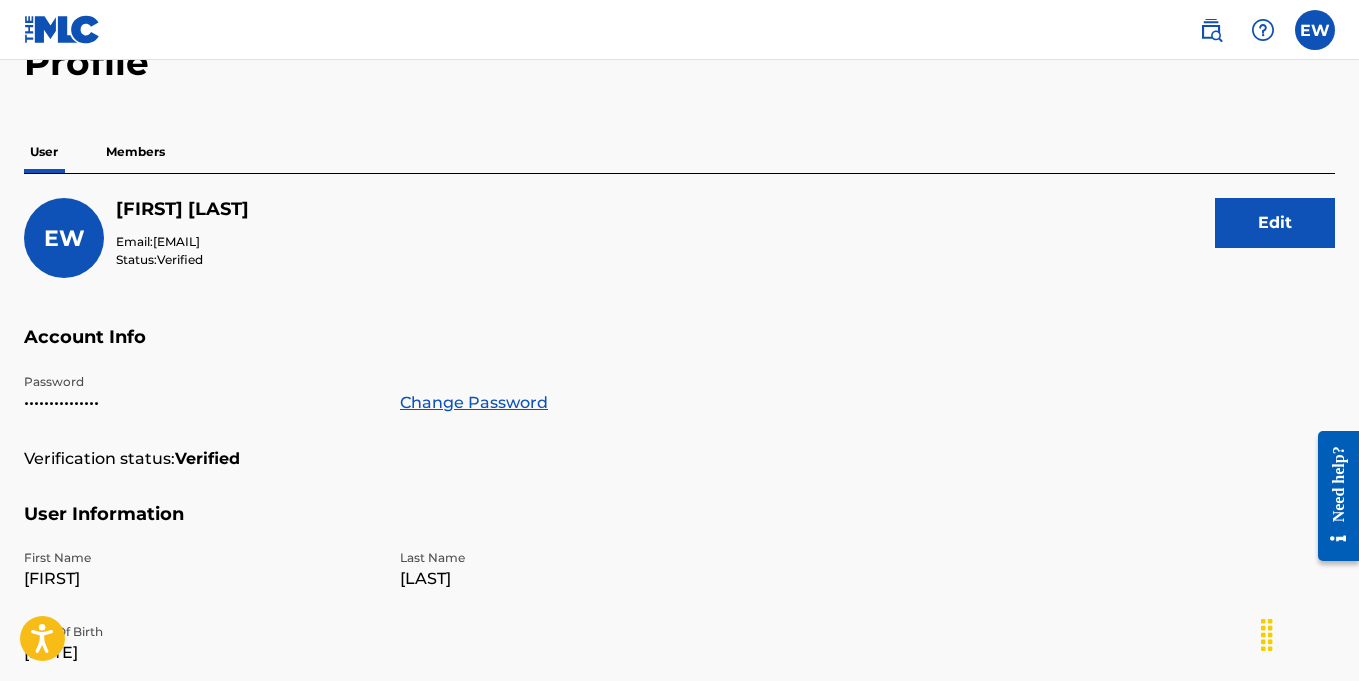 scroll, scrollTop: 105, scrollLeft: 0, axis: vertical 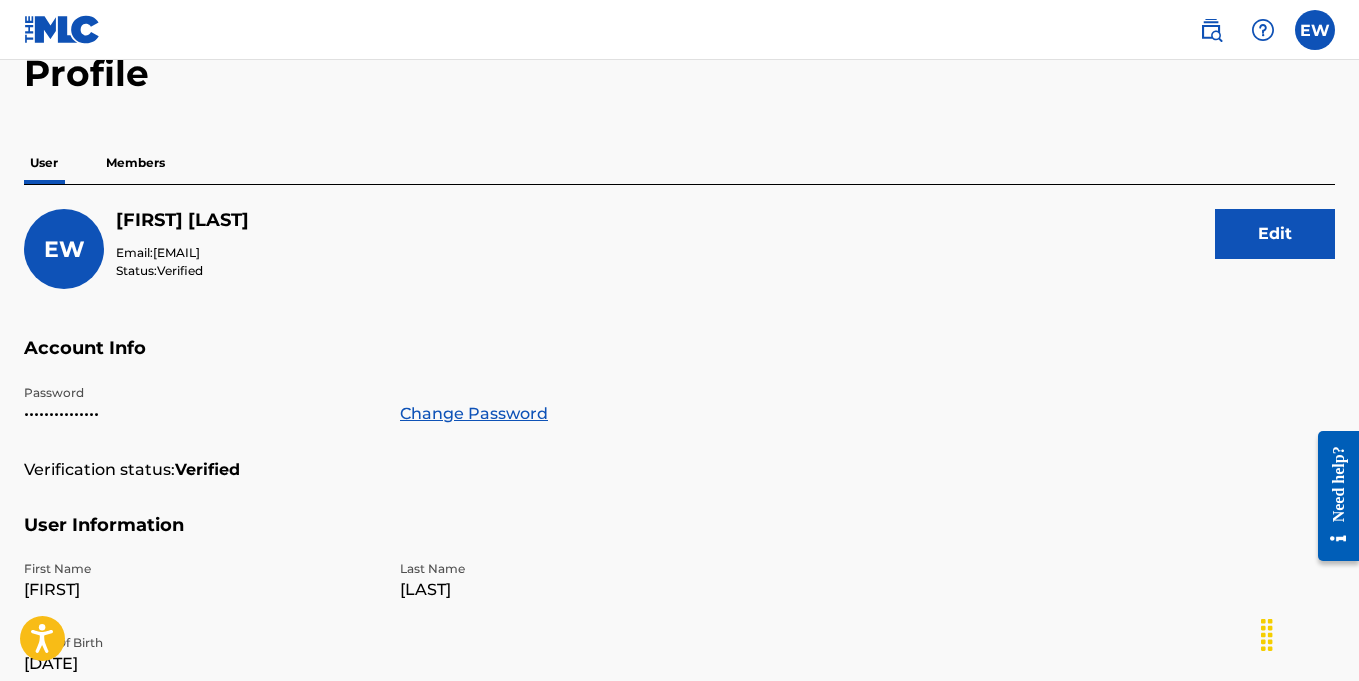 click on "Members" at bounding box center [135, 163] 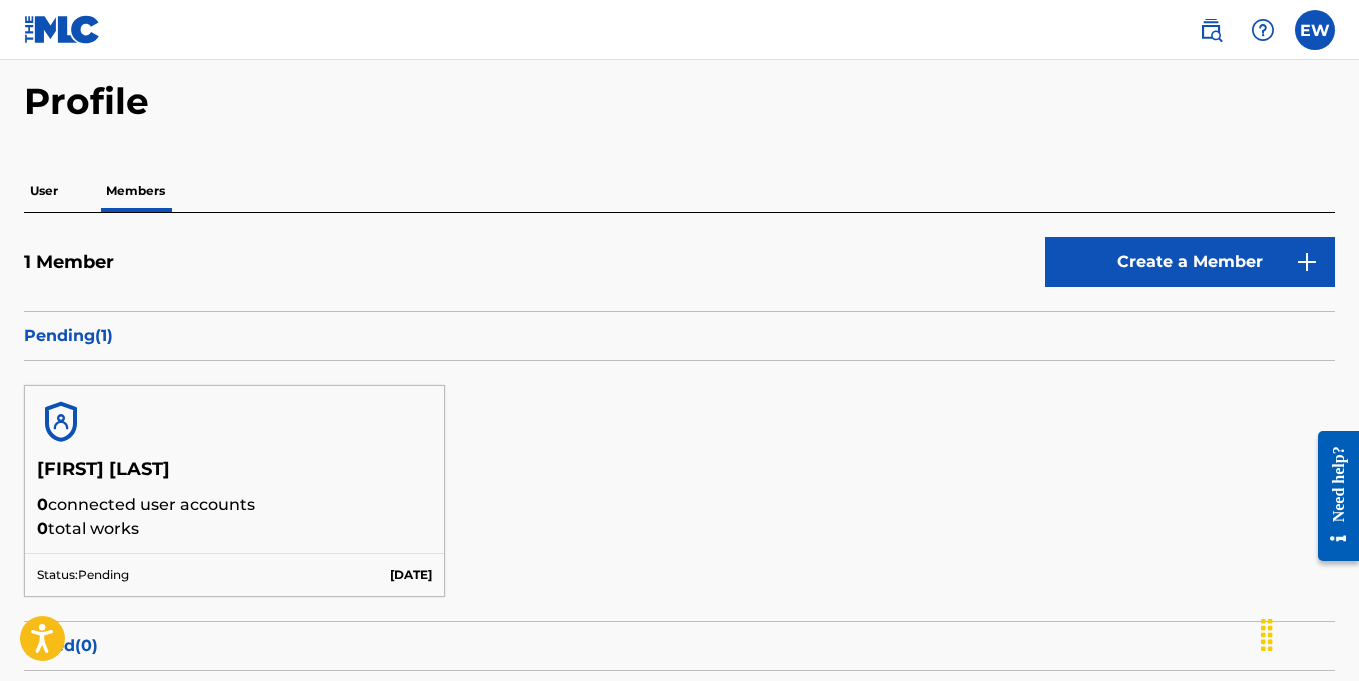 scroll, scrollTop: 0, scrollLeft: 0, axis: both 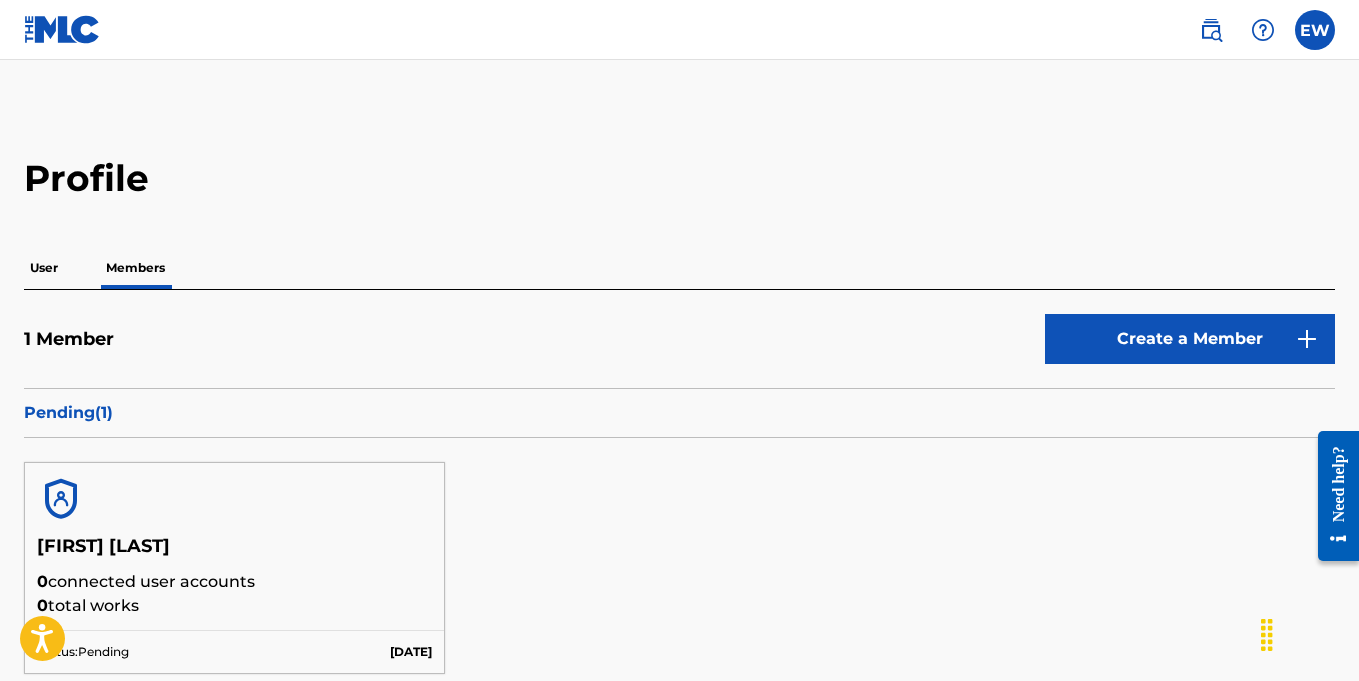 click on "User" at bounding box center (44, 268) 